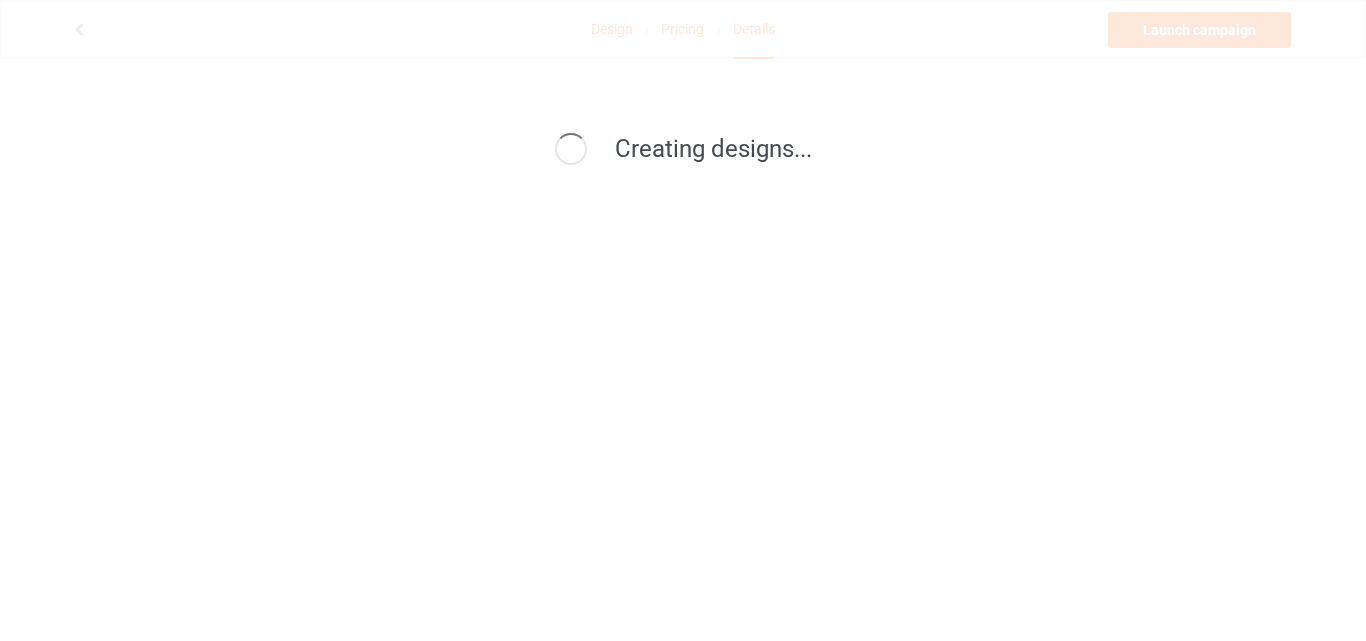 scroll, scrollTop: 0, scrollLeft: 0, axis: both 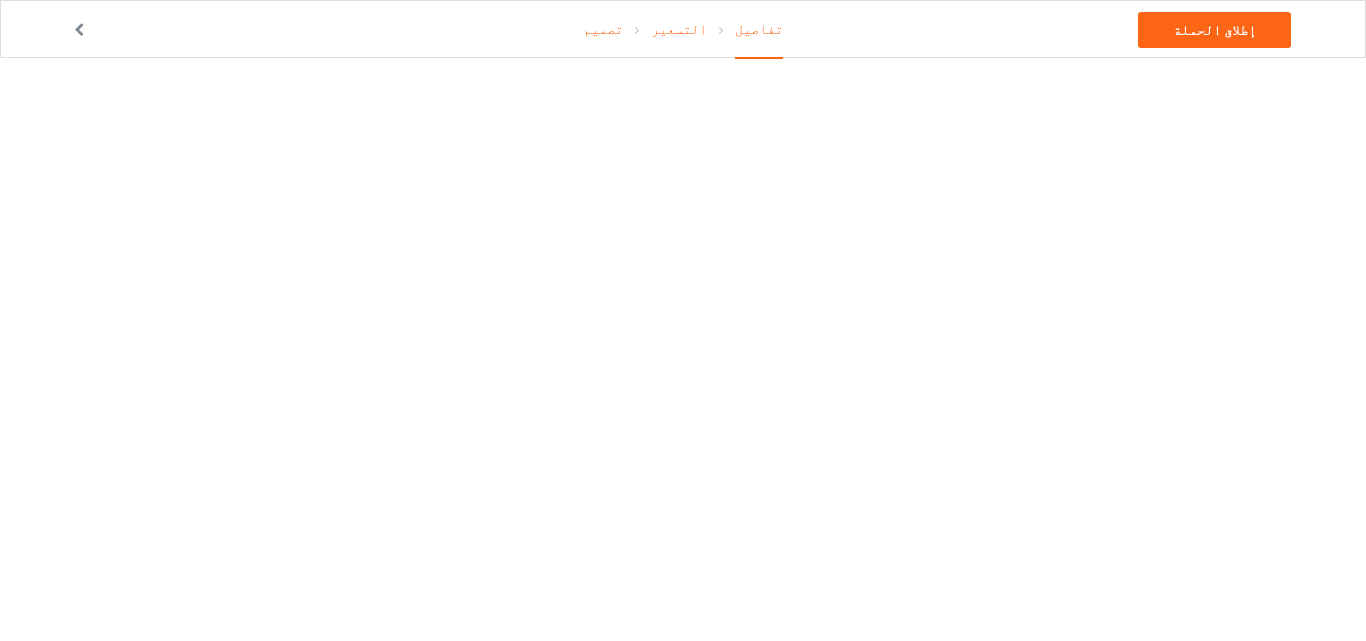 click on "تصميم" at bounding box center [603, 29] 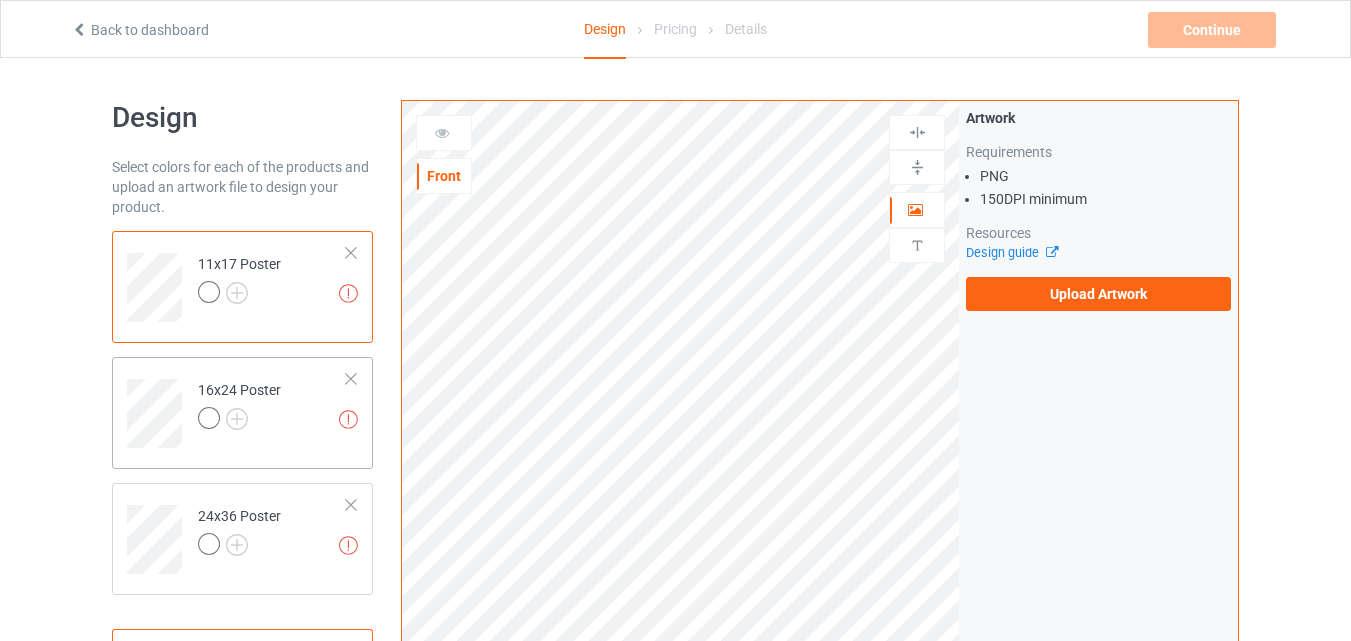 click on "Missing artworks 16x24 Poster" at bounding box center (272, 406) 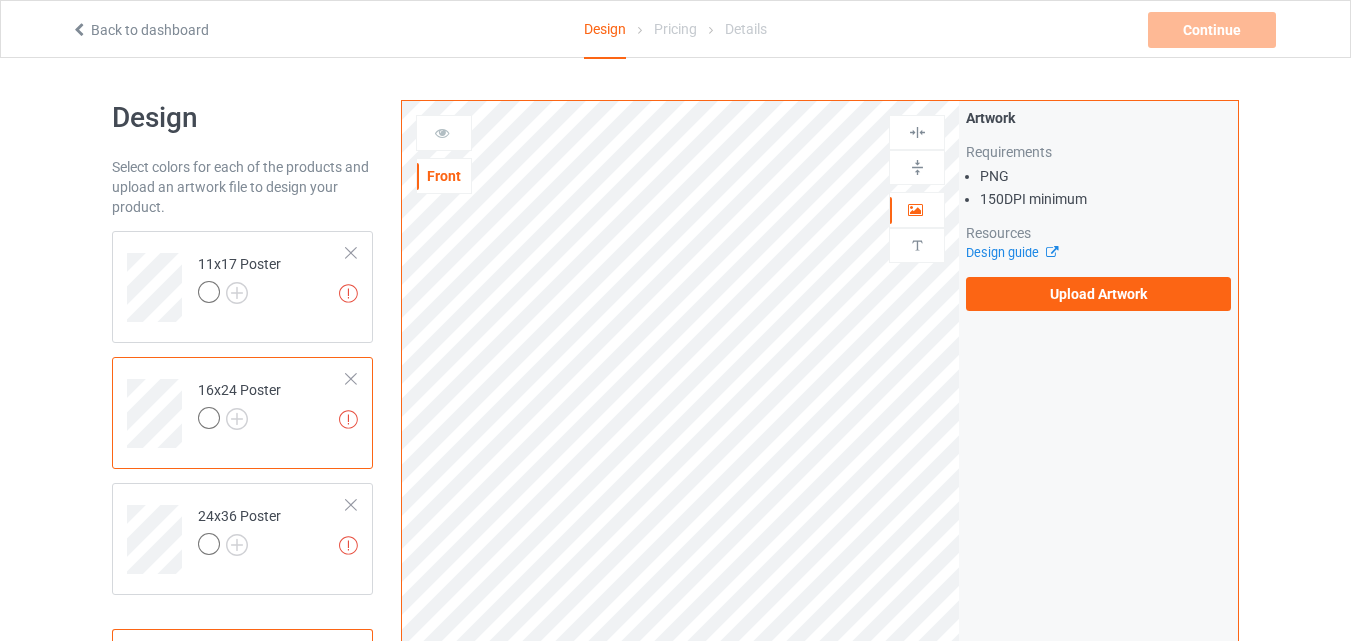 click at bounding box center [351, 379] 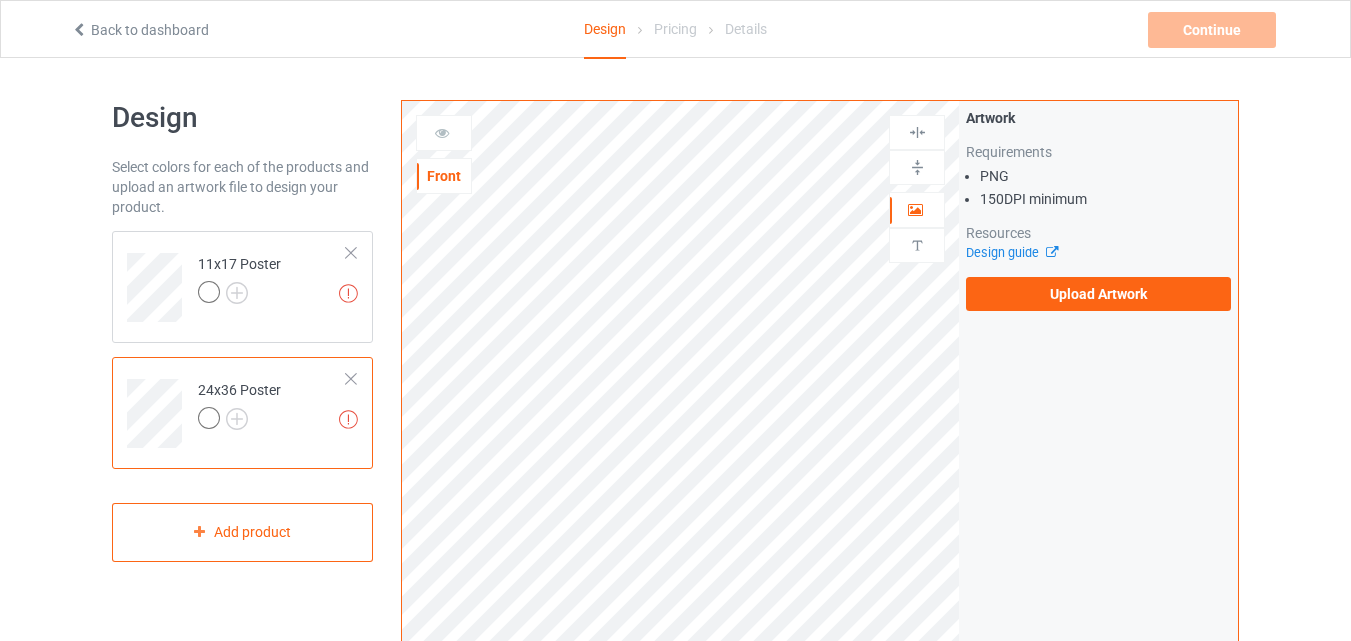 click at bounding box center [351, 379] 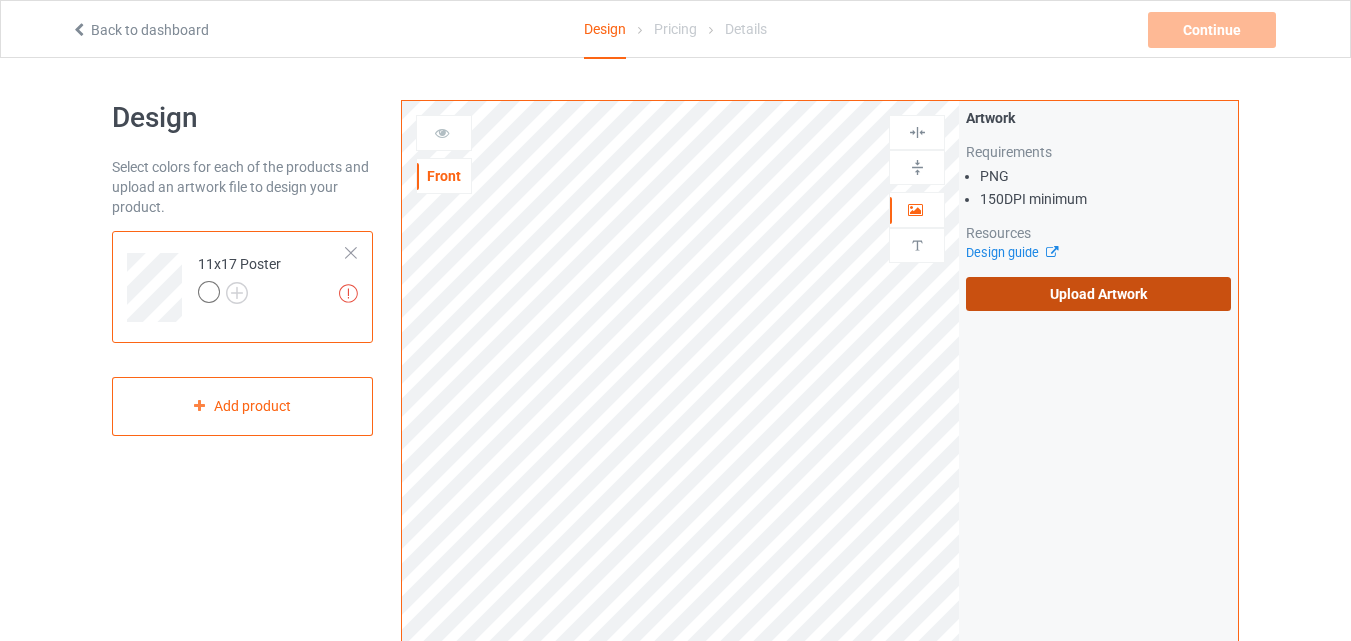 click on "Upload Artwork" at bounding box center (1098, 294) 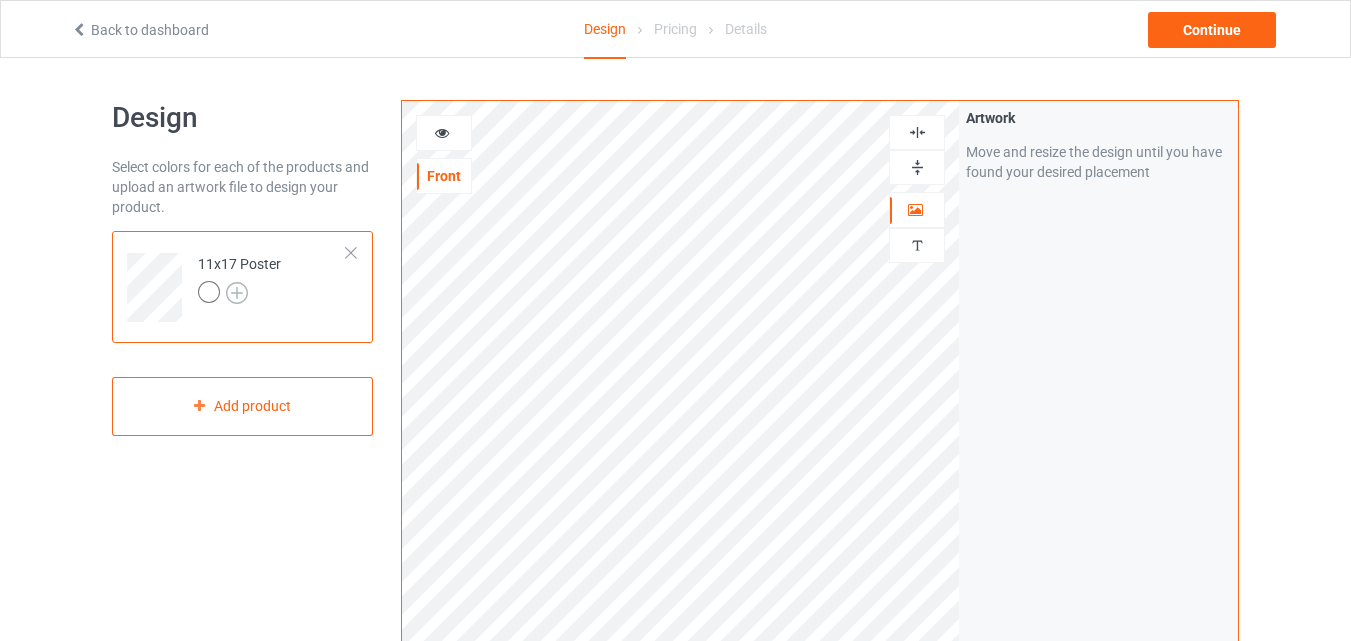 click at bounding box center [237, 293] 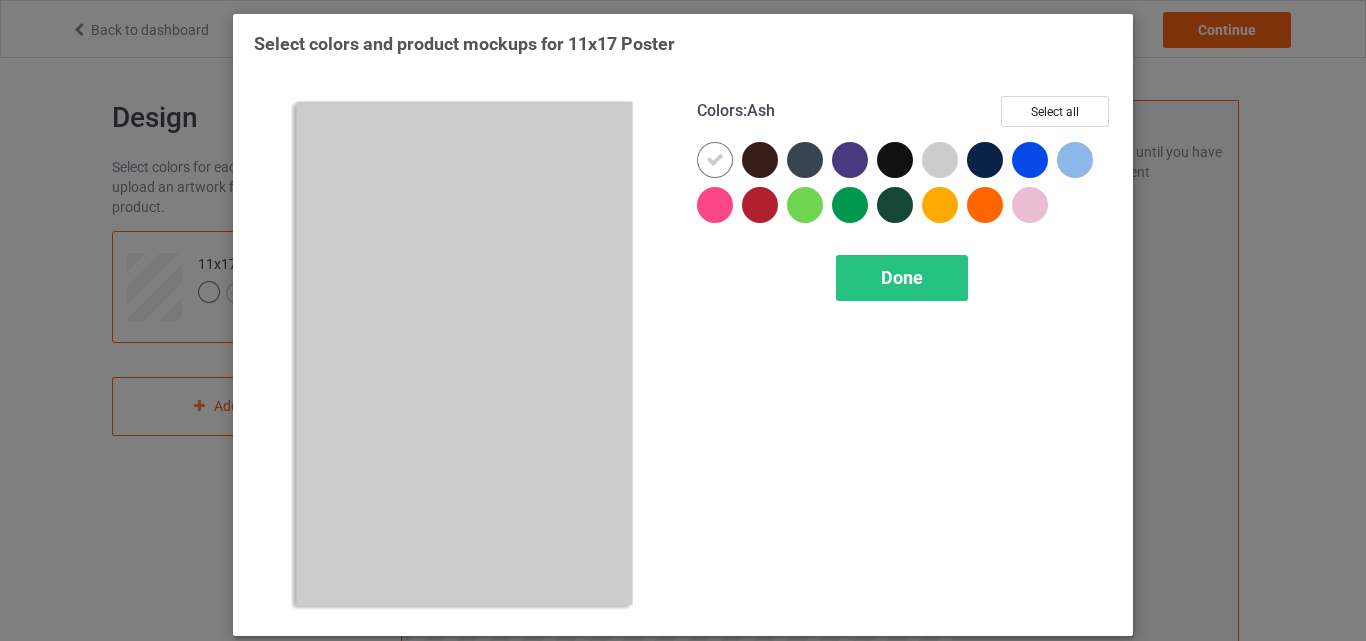 click at bounding box center (940, 160) 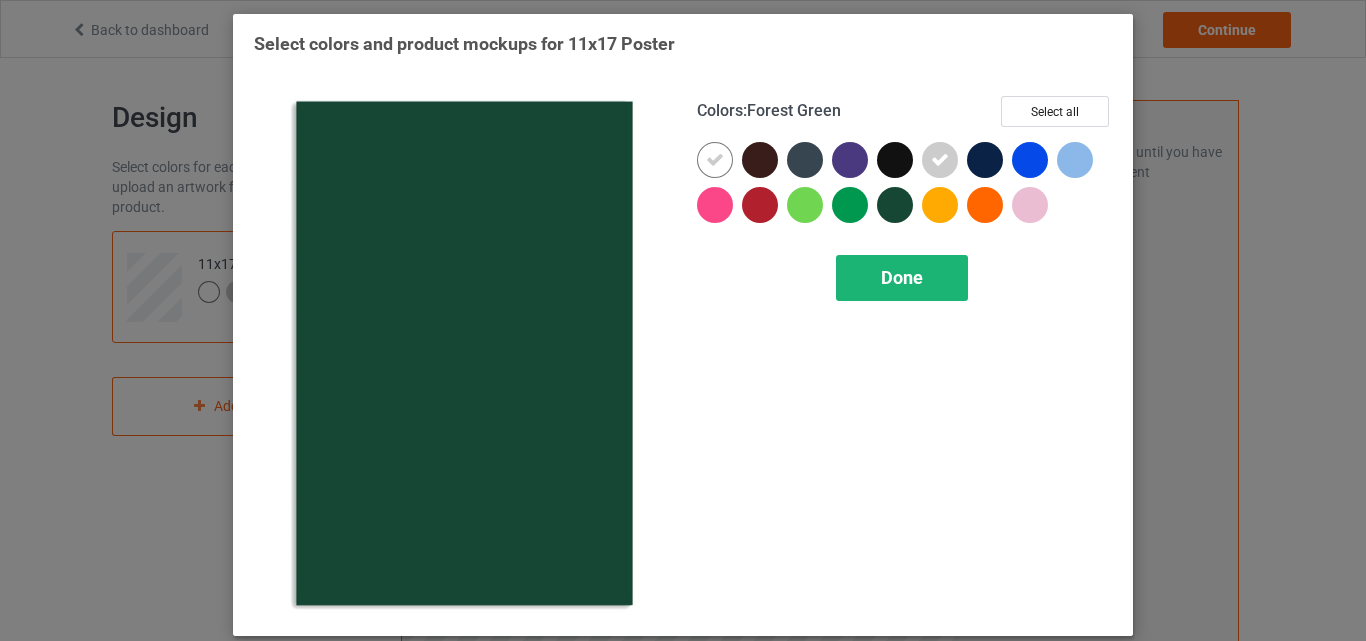 click on "Done" at bounding box center (902, 278) 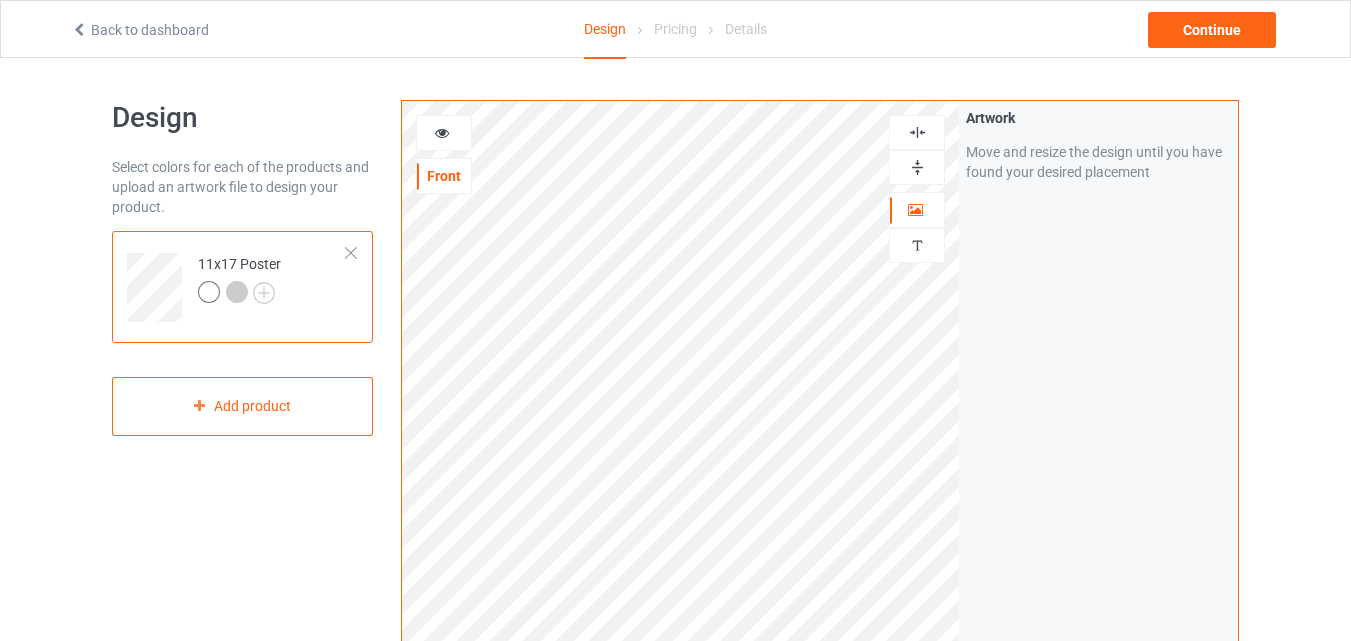 scroll, scrollTop: 276, scrollLeft: 0, axis: vertical 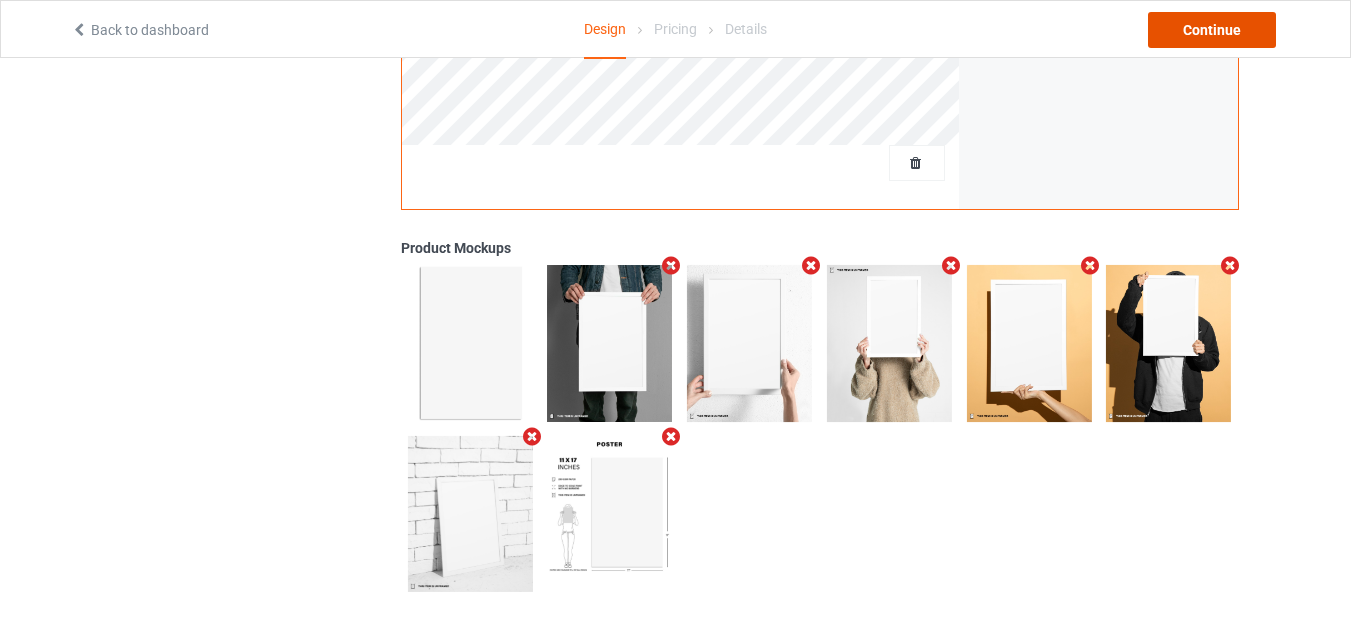 click on "Continue" at bounding box center [1212, 30] 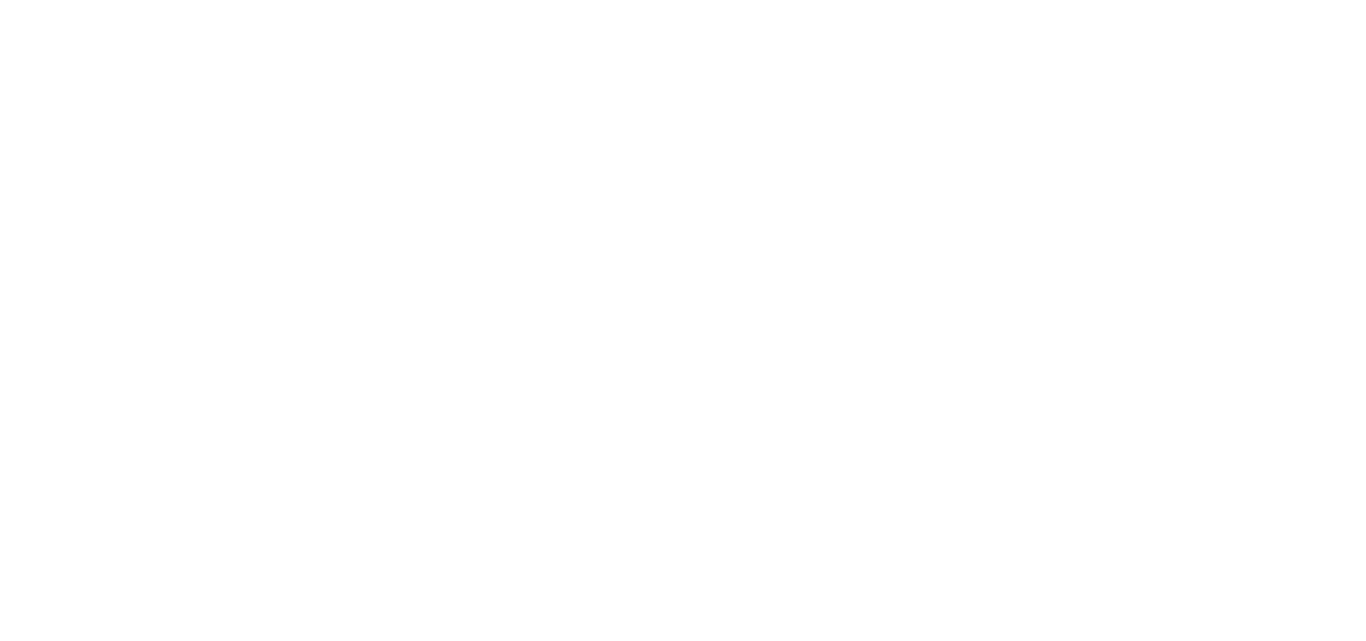 scroll, scrollTop: 0, scrollLeft: 0, axis: both 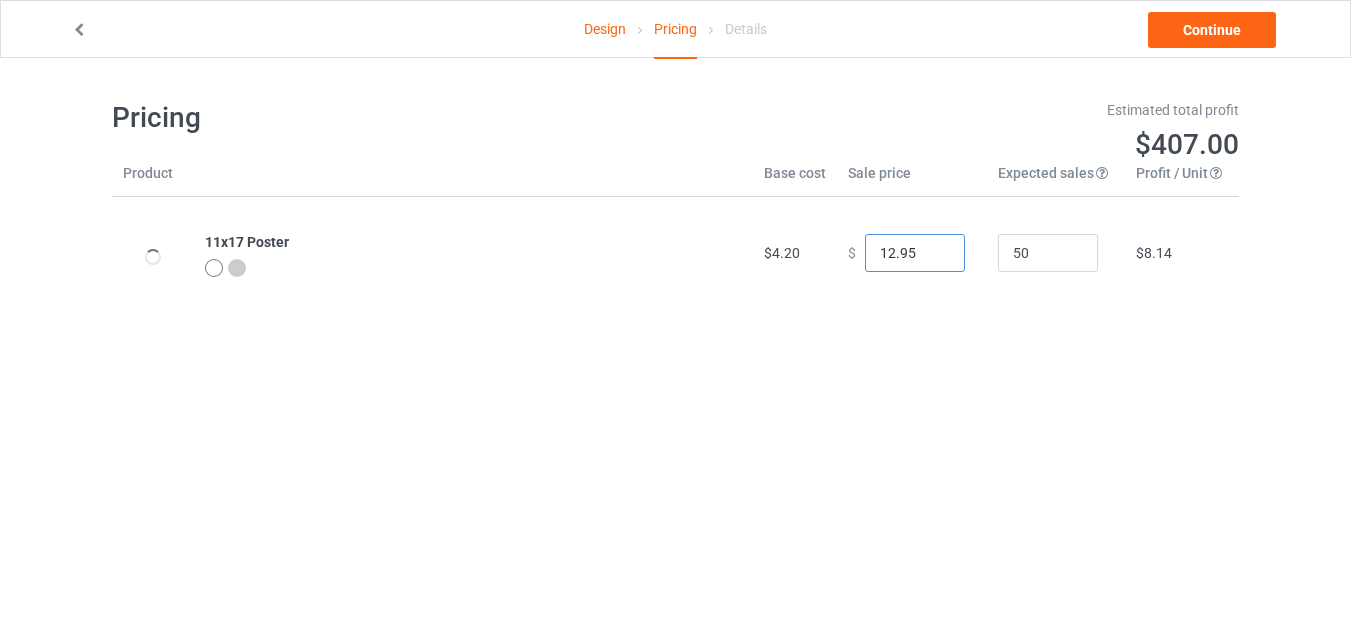 type on "12.95" 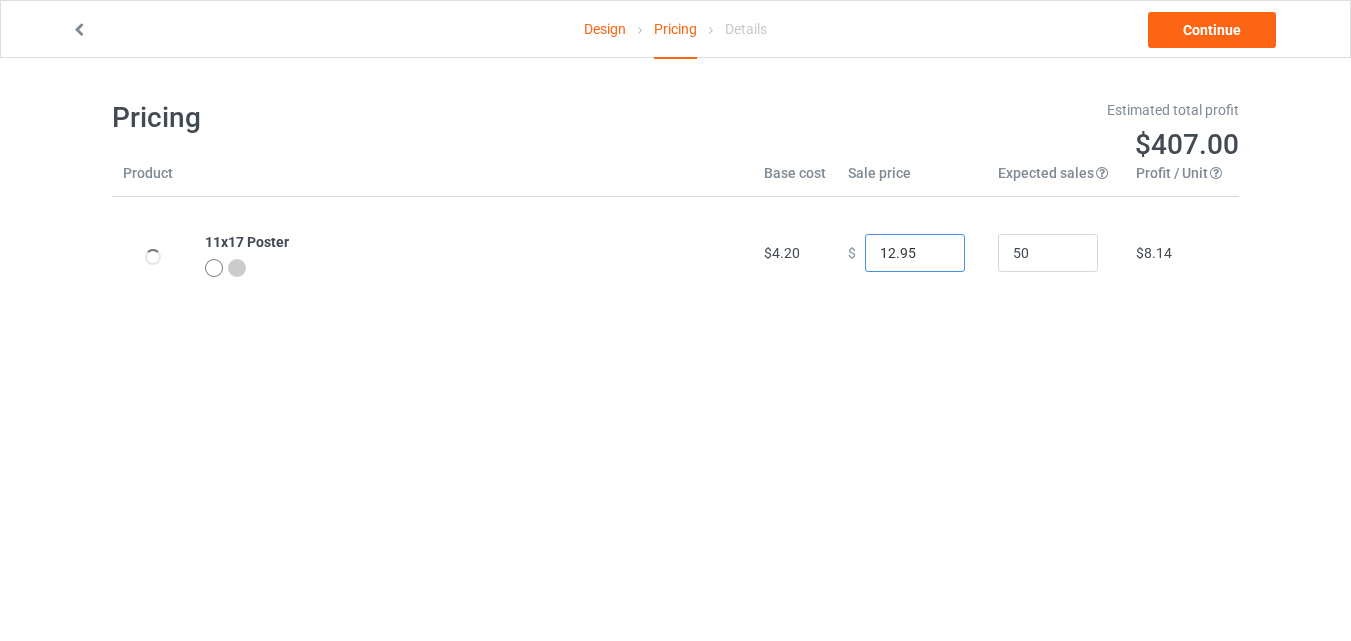 click on "12.95" at bounding box center [915, 253] 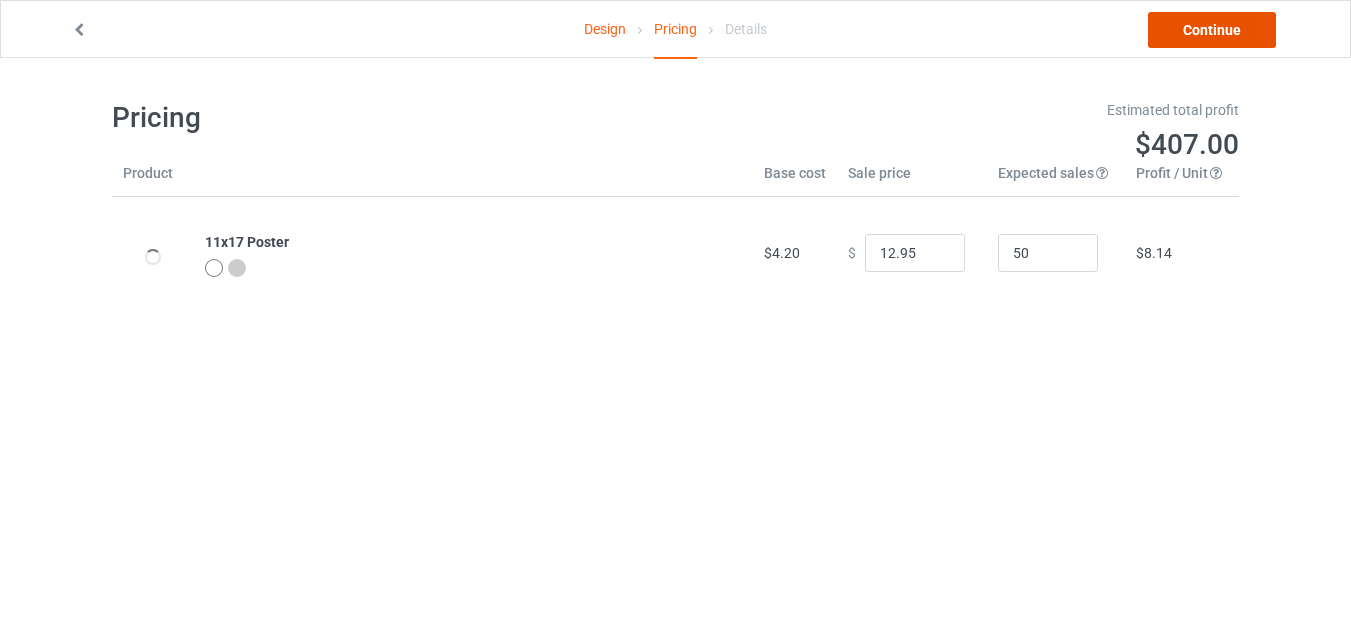 click on "Continue" at bounding box center [1212, 30] 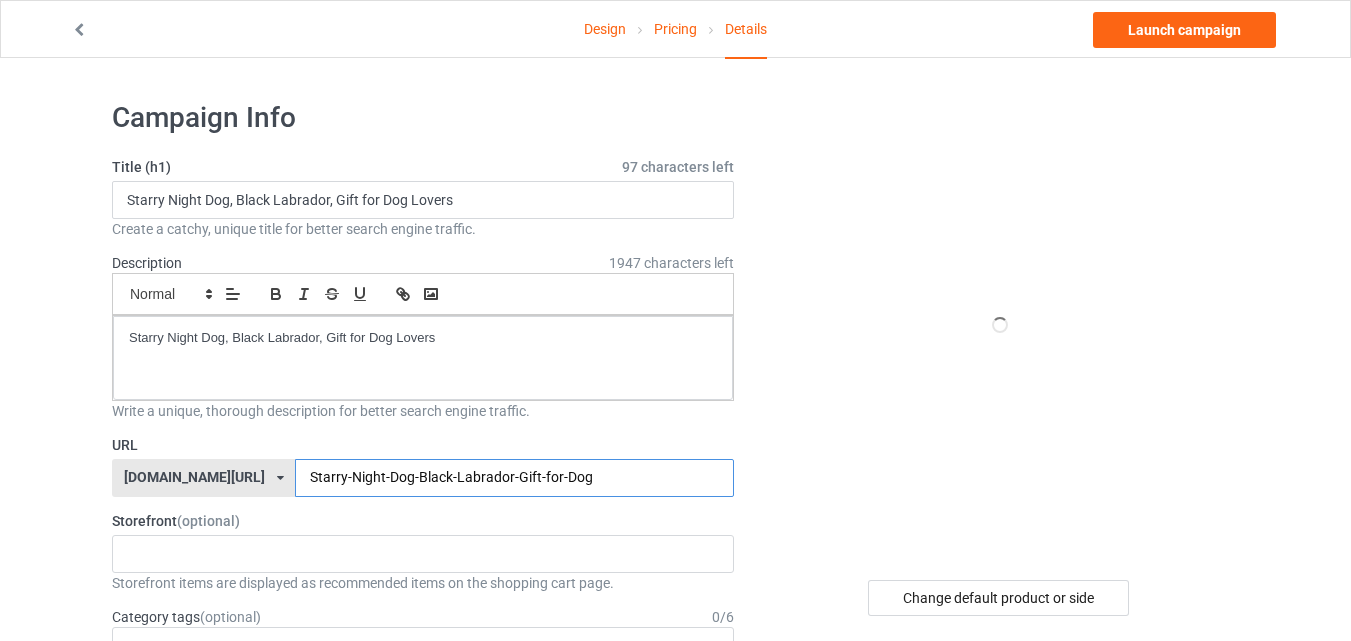 click on "Starry-Night-Dog-Black-Labrador-Gift-for-Dog" at bounding box center (514, 478) 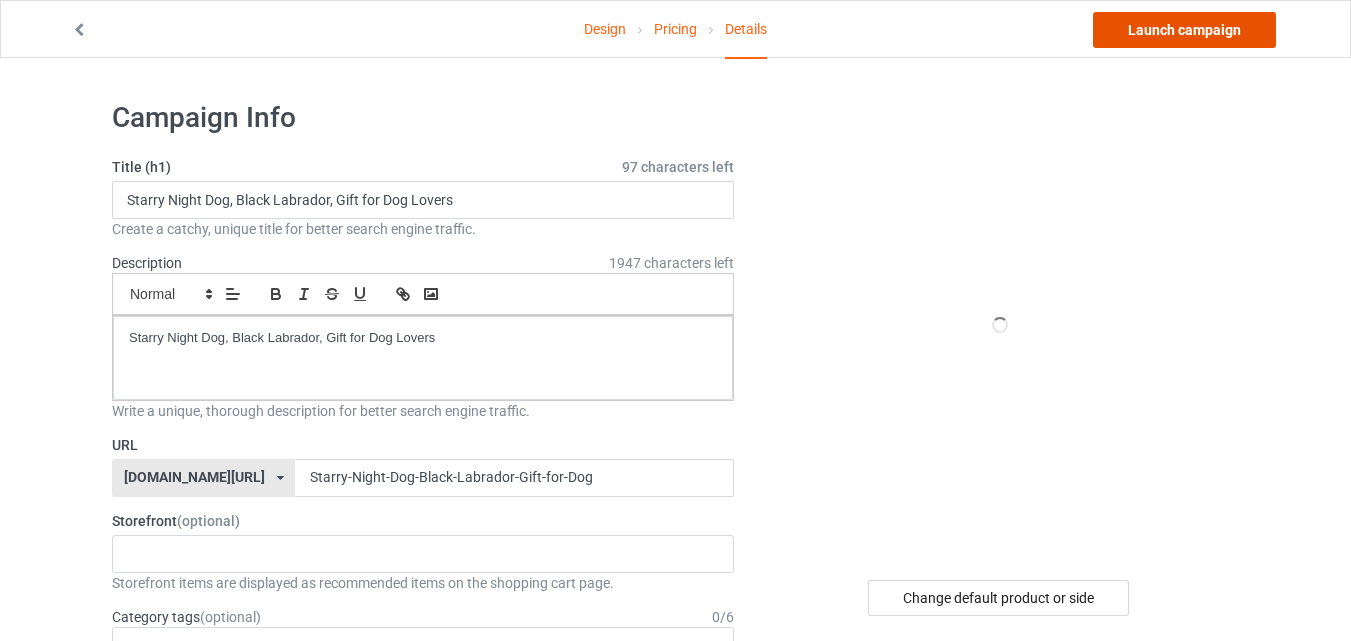 click on "Launch campaign" at bounding box center (1184, 30) 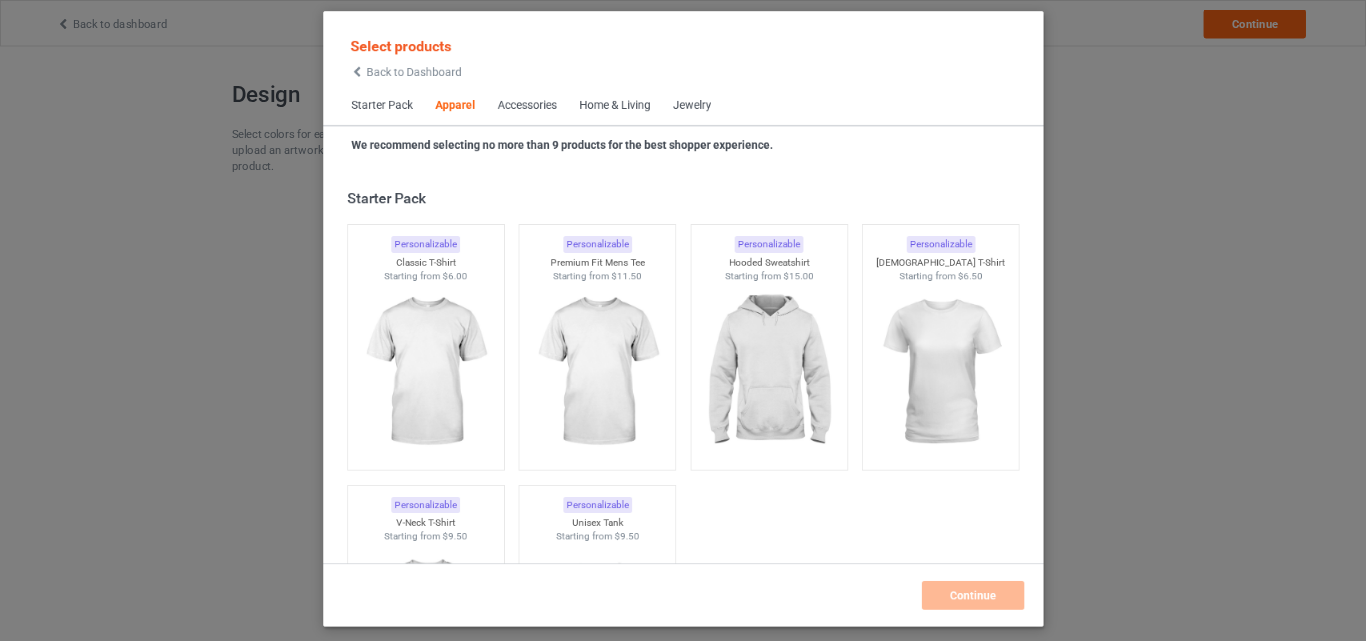 scroll, scrollTop: 0, scrollLeft: 0, axis: both 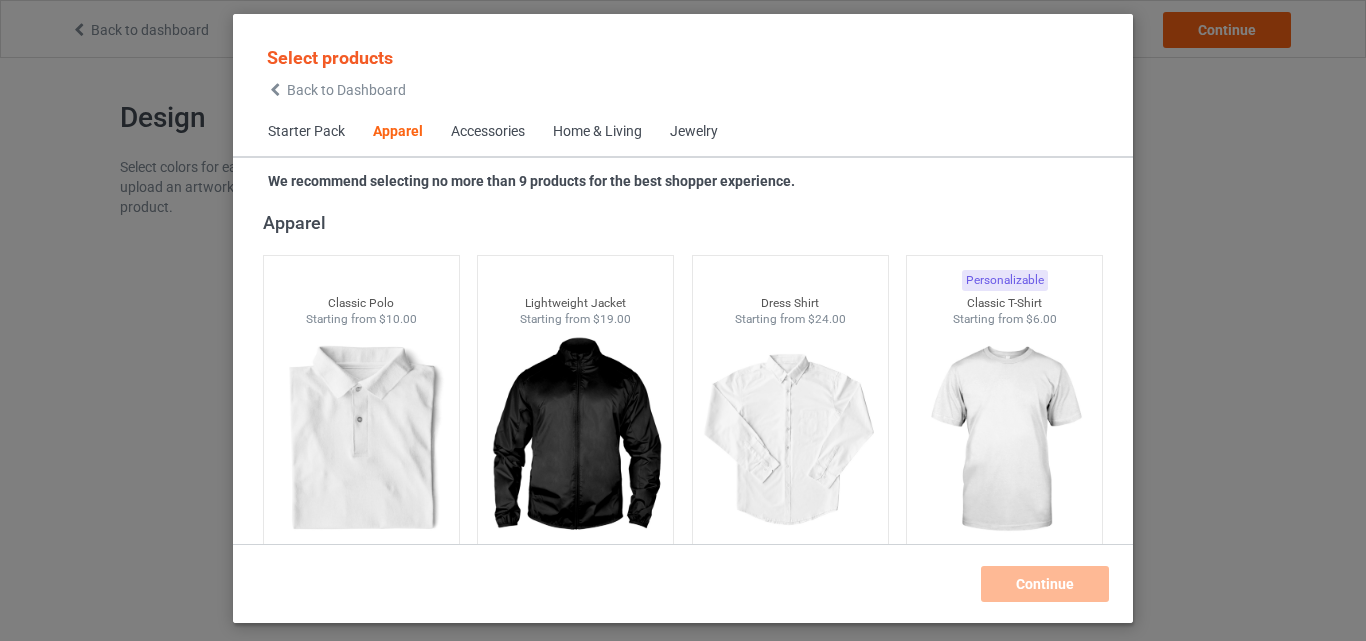 click on "Home & Living" at bounding box center (597, 132) 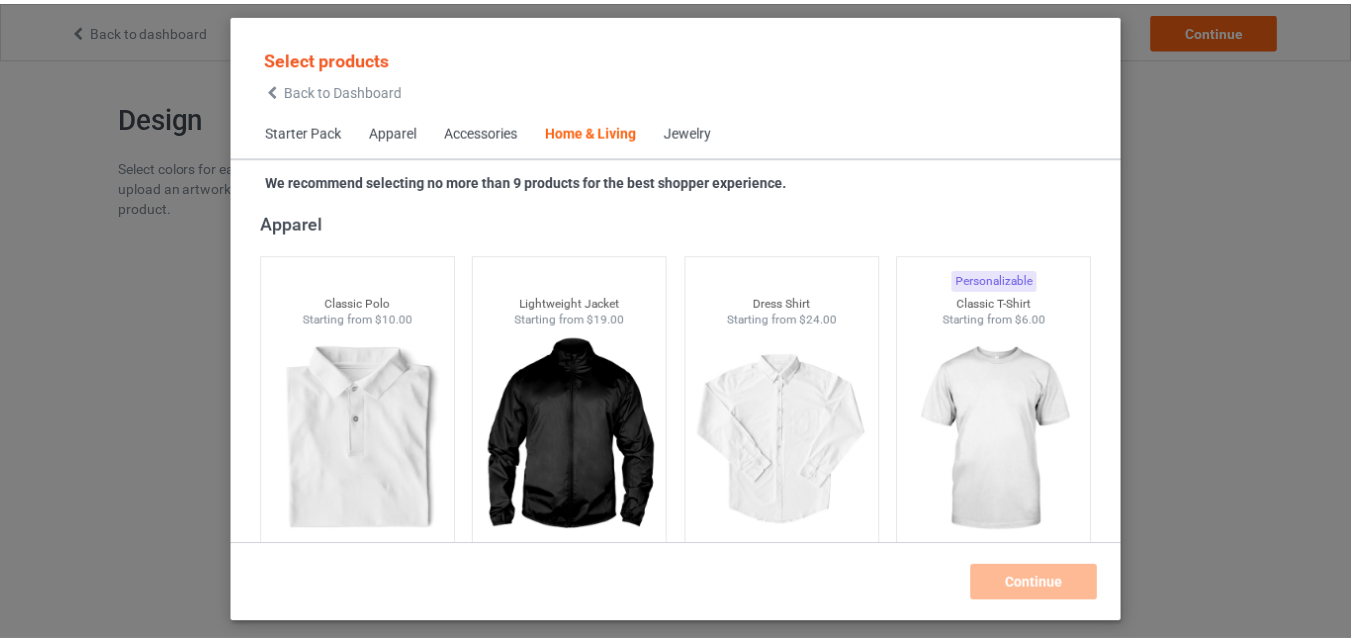 scroll, scrollTop: 9019, scrollLeft: 0, axis: vertical 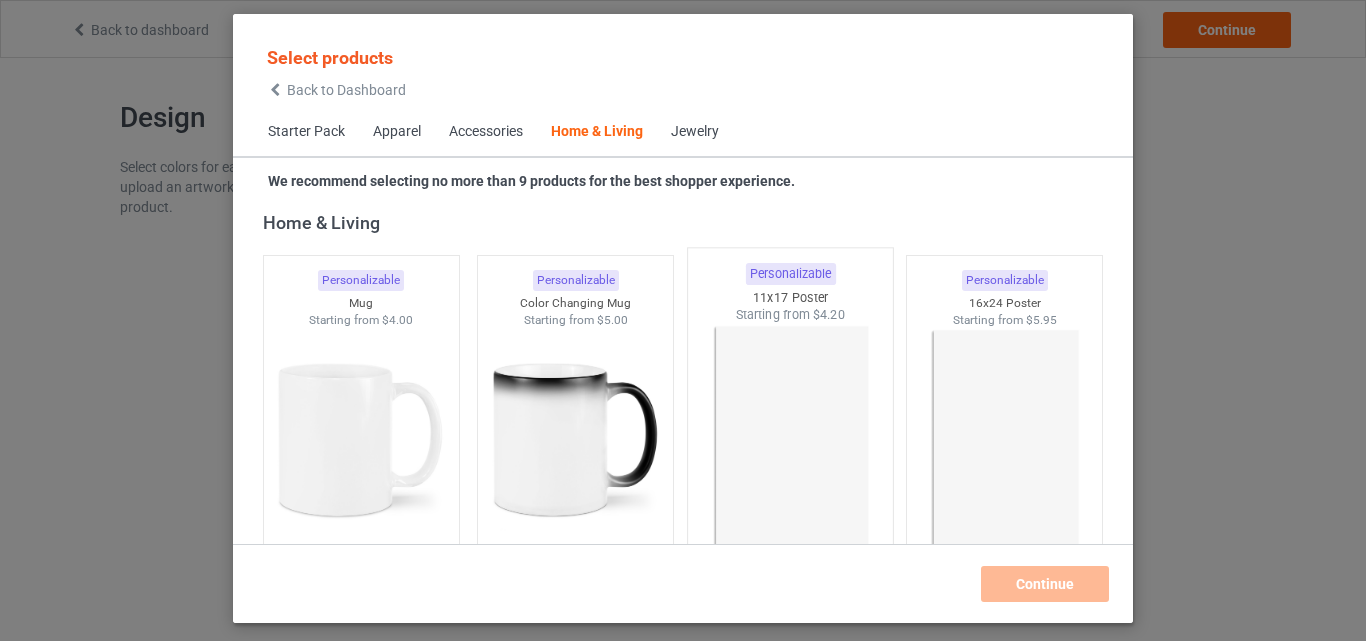 click at bounding box center (790, 441) 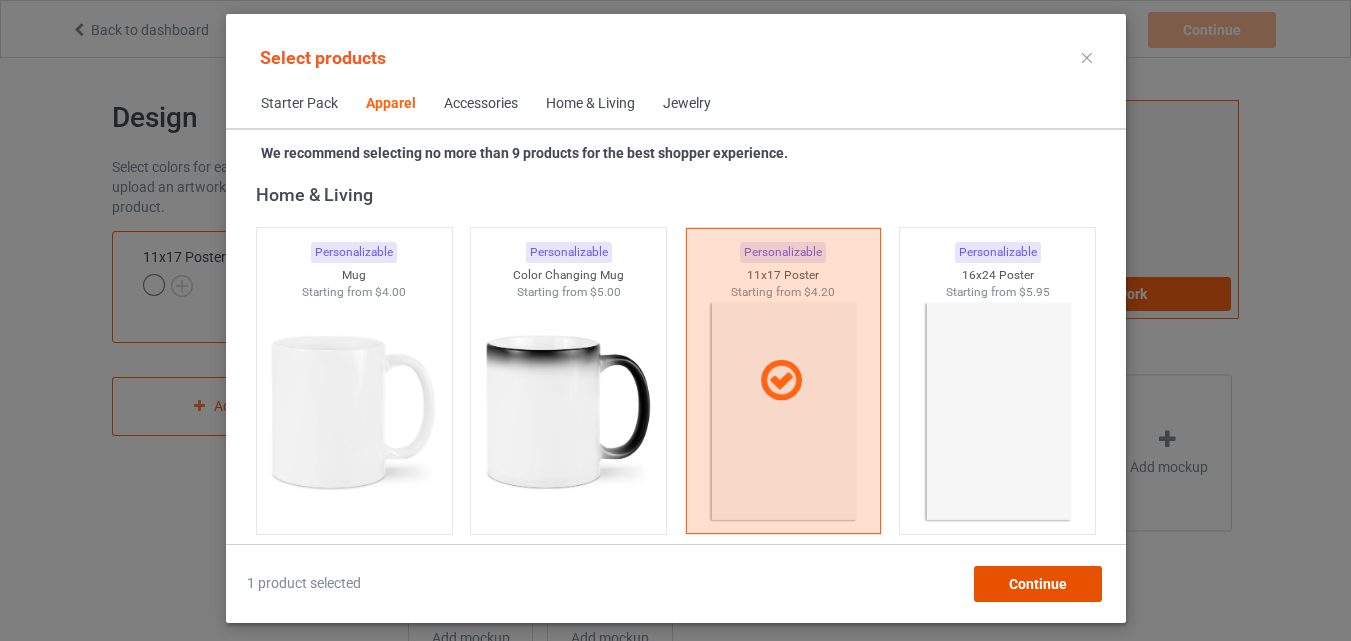 click on "Continue" at bounding box center [1037, 584] 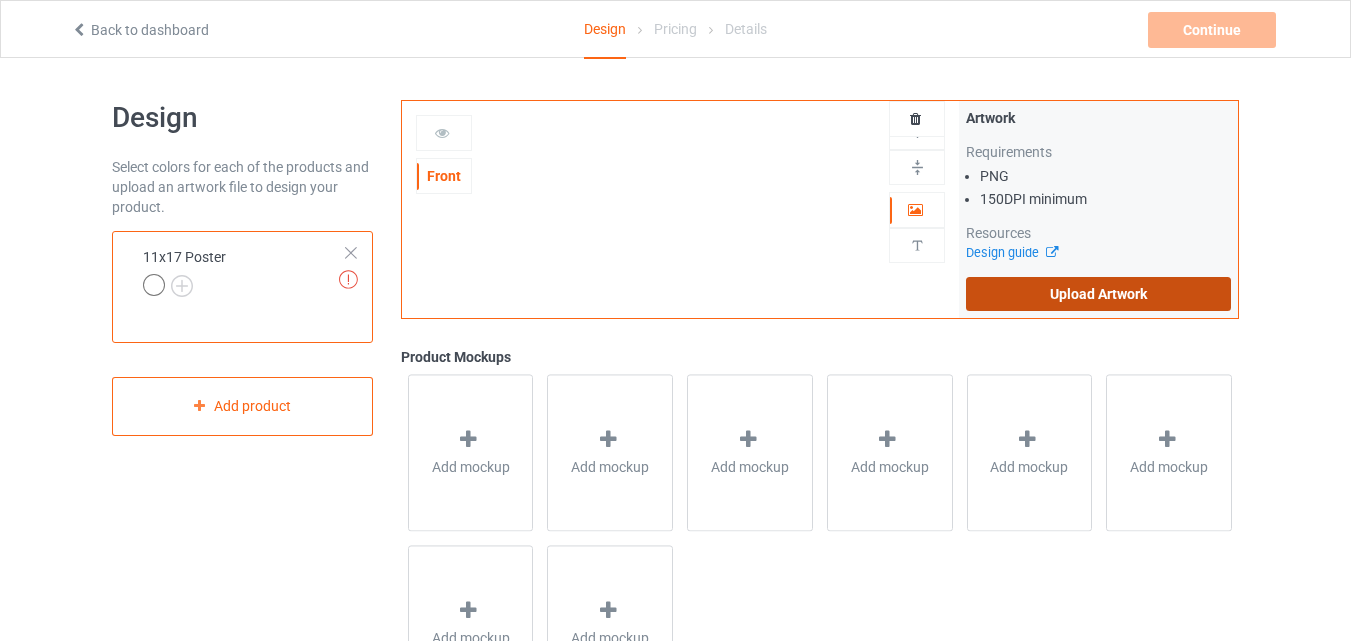 click on "Upload Artwork" at bounding box center [1098, 294] 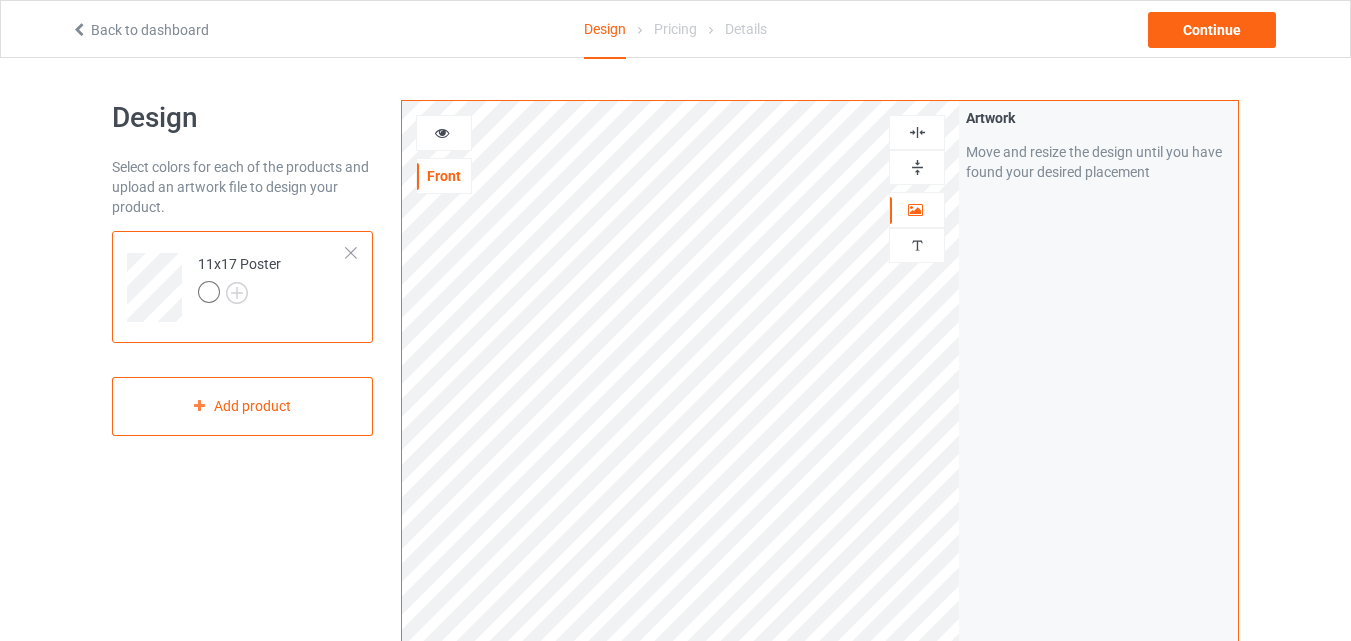 scroll, scrollTop: 229, scrollLeft: 0, axis: vertical 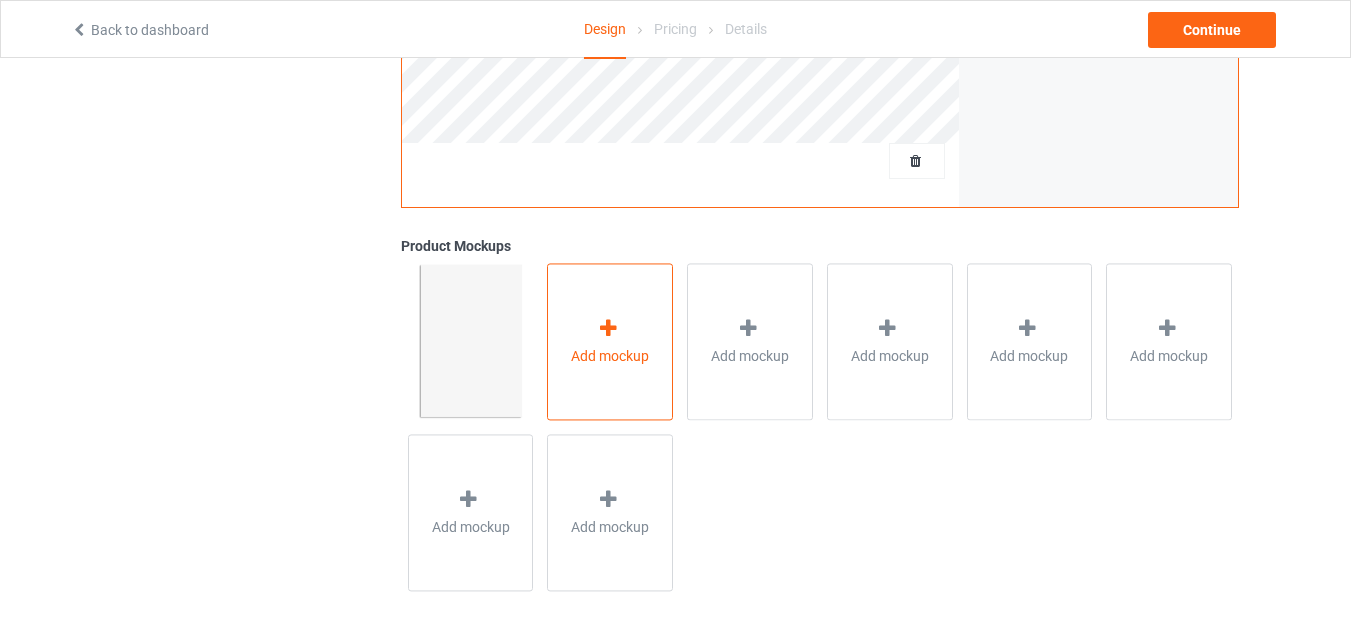 click on "Add mockup" at bounding box center (610, 341) 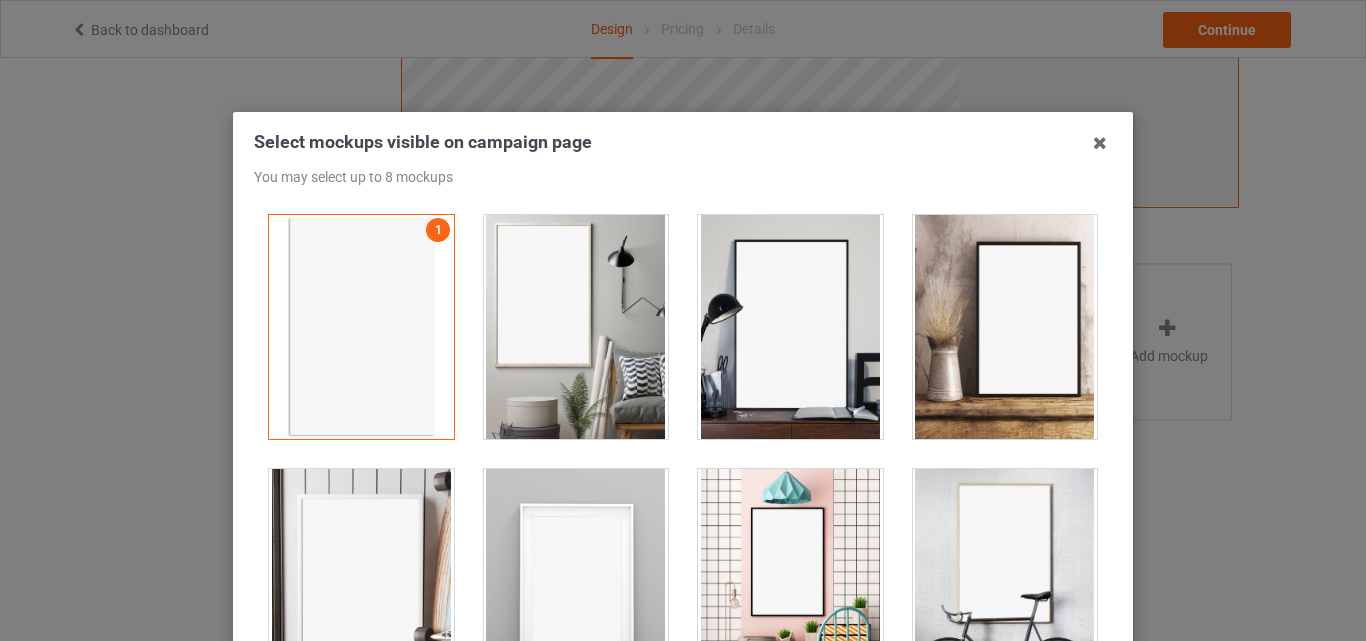 drag, startPoint x: 579, startPoint y: 379, endPoint x: 646, endPoint y: 363, distance: 68.88396 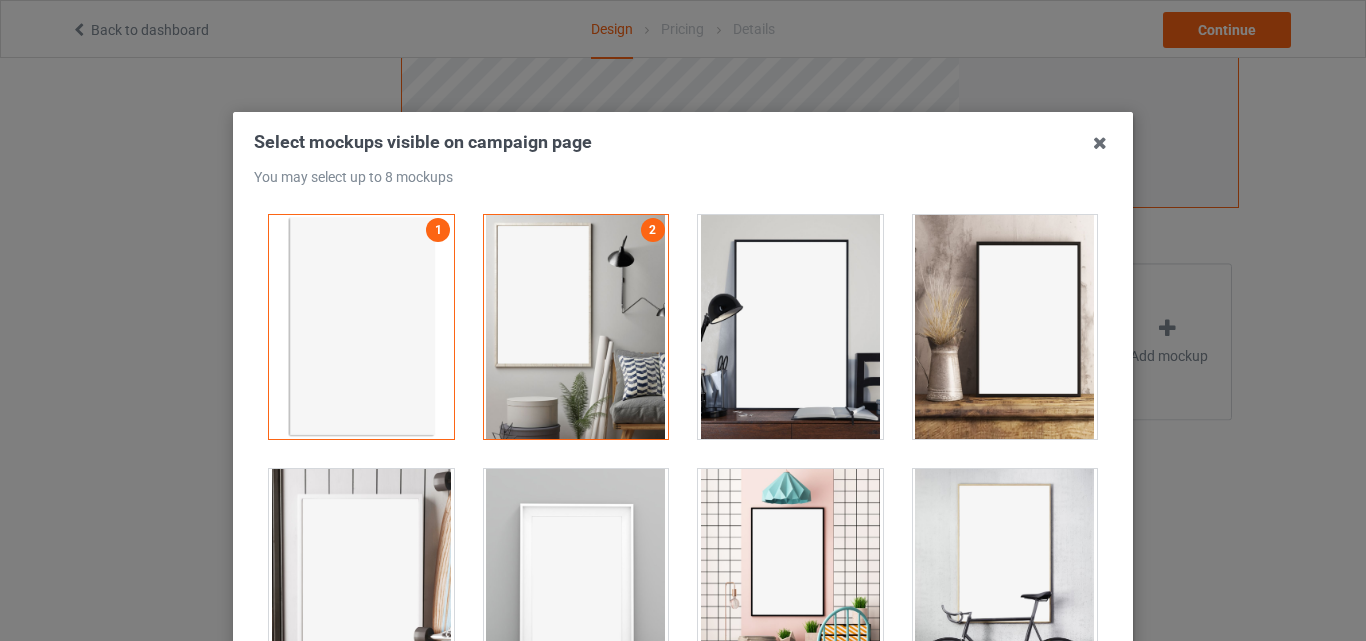 drag, startPoint x: 732, startPoint y: 340, endPoint x: 928, endPoint y: 307, distance: 198.75865 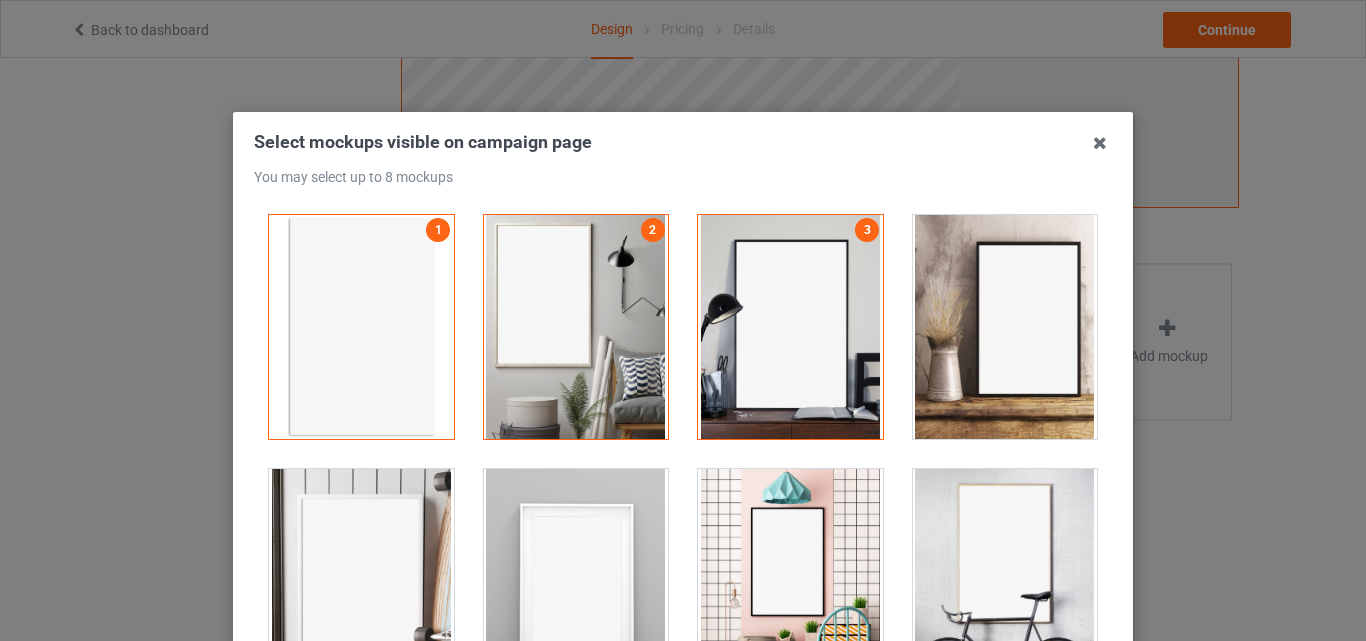 drag, startPoint x: 941, startPoint y: 307, endPoint x: 917, endPoint y: 488, distance: 182.58423 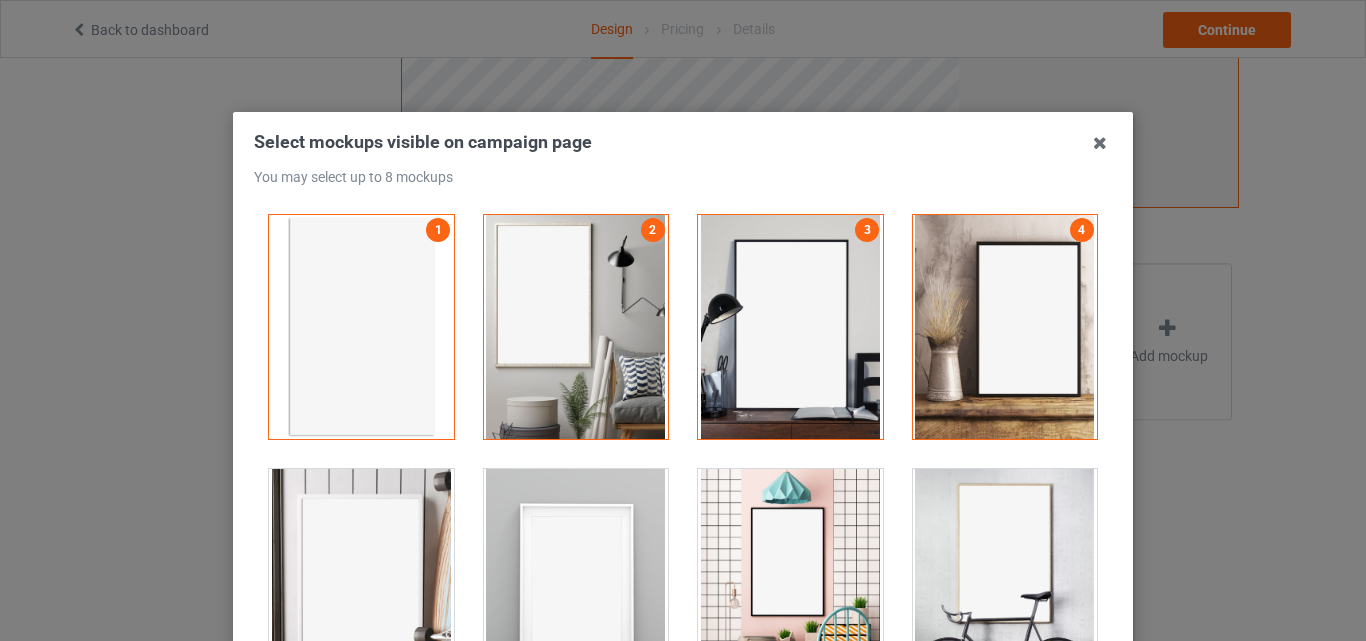 click at bounding box center [1005, 581] 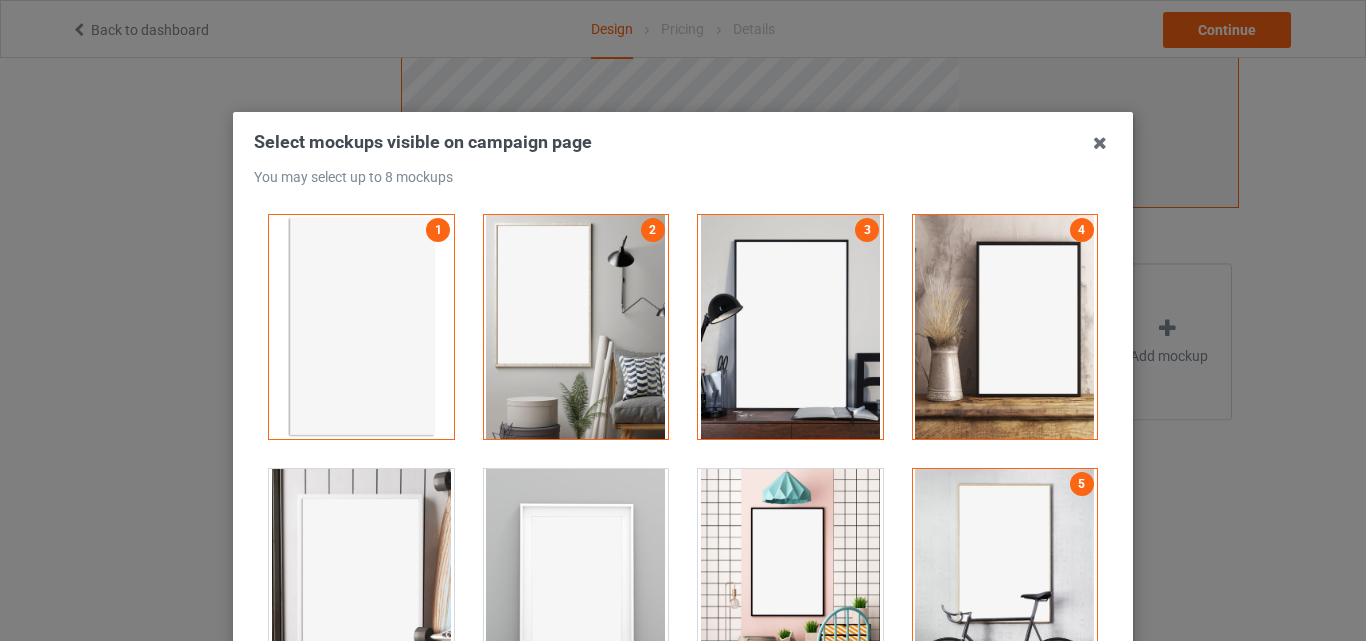 drag, startPoint x: 648, startPoint y: 562, endPoint x: 537, endPoint y: 563, distance: 111.0045 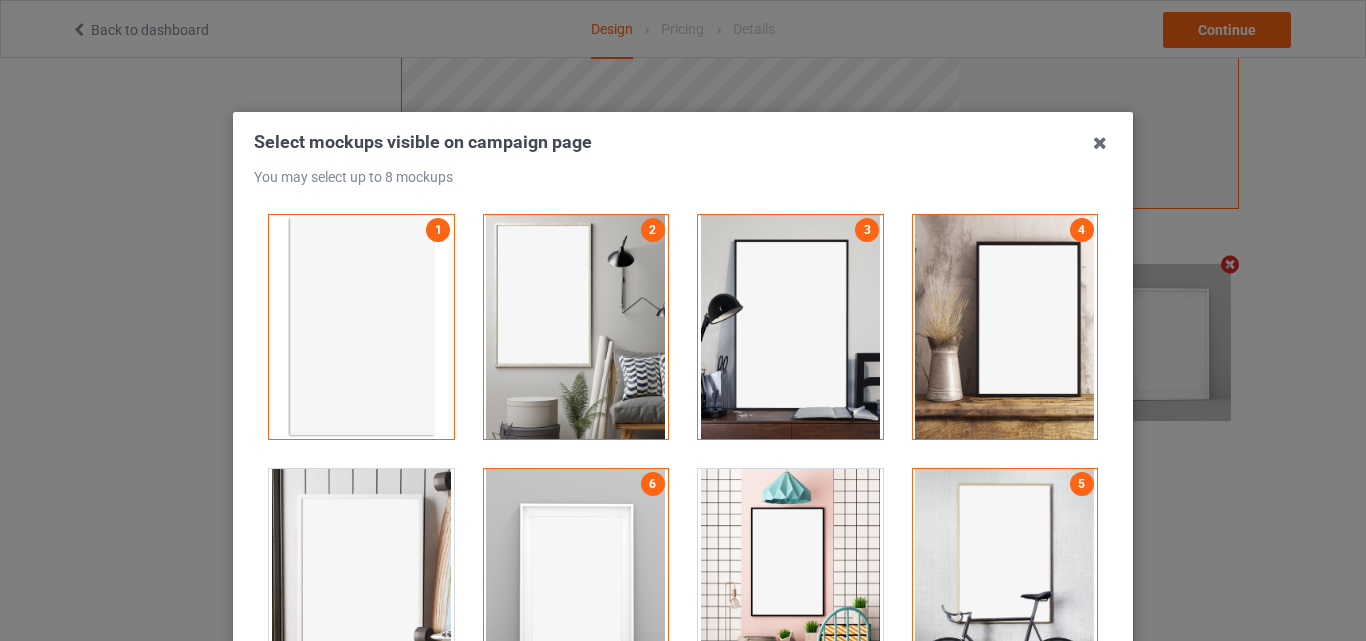 scroll, scrollTop: 654, scrollLeft: 0, axis: vertical 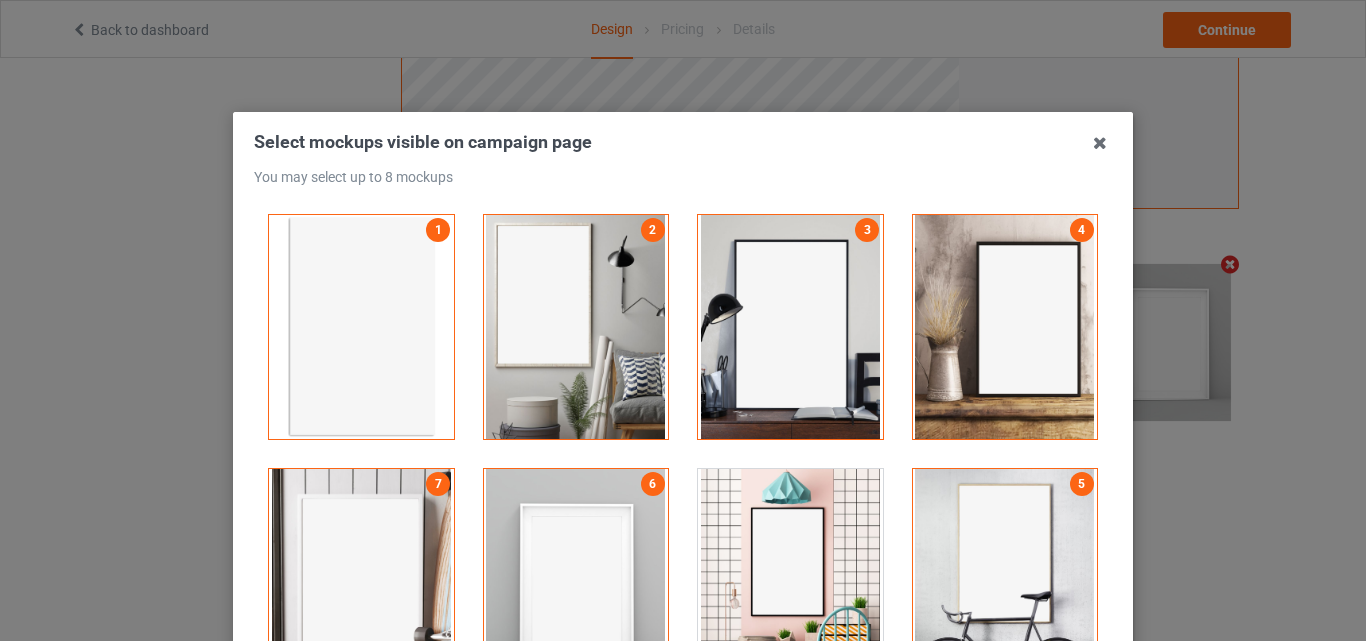 click at bounding box center (790, 581) 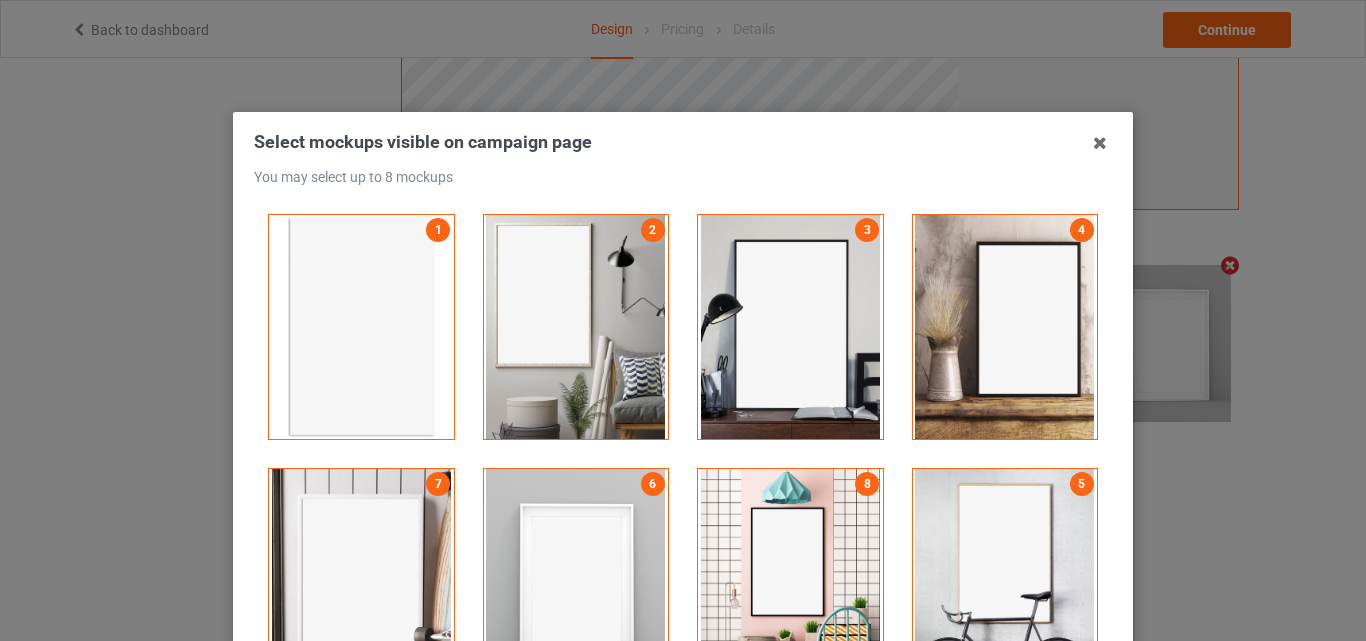 click at bounding box center (576, 581) 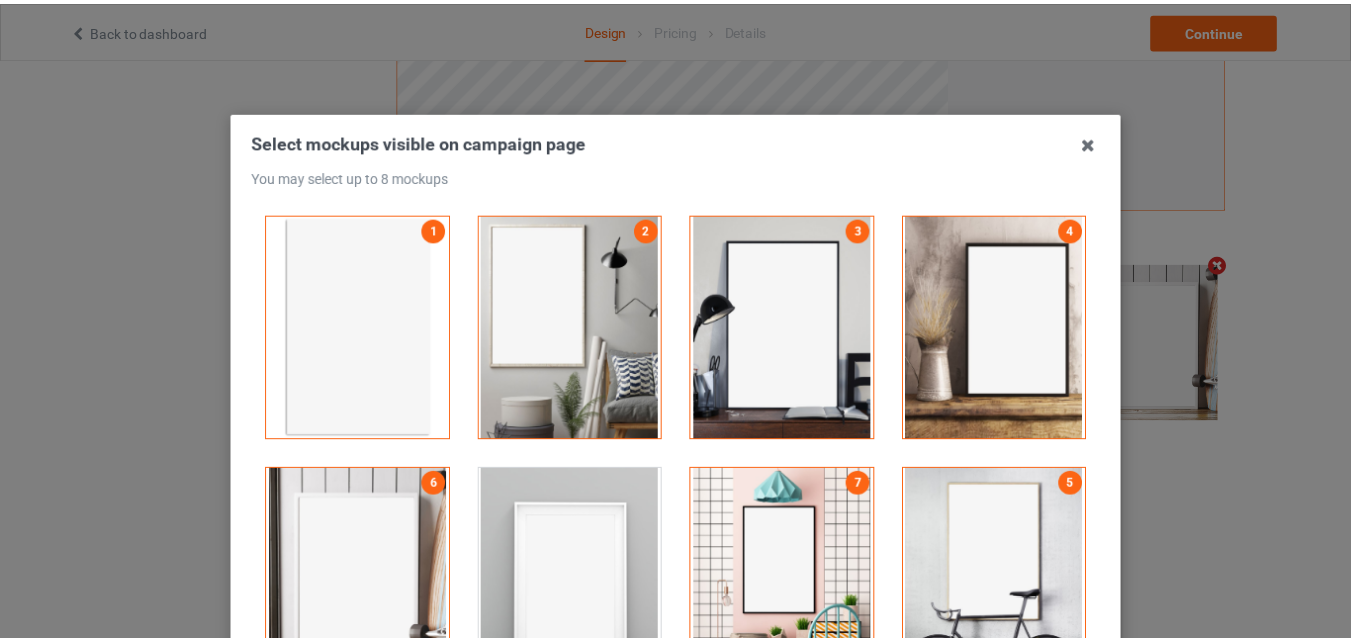 scroll, scrollTop: 275, scrollLeft: 0, axis: vertical 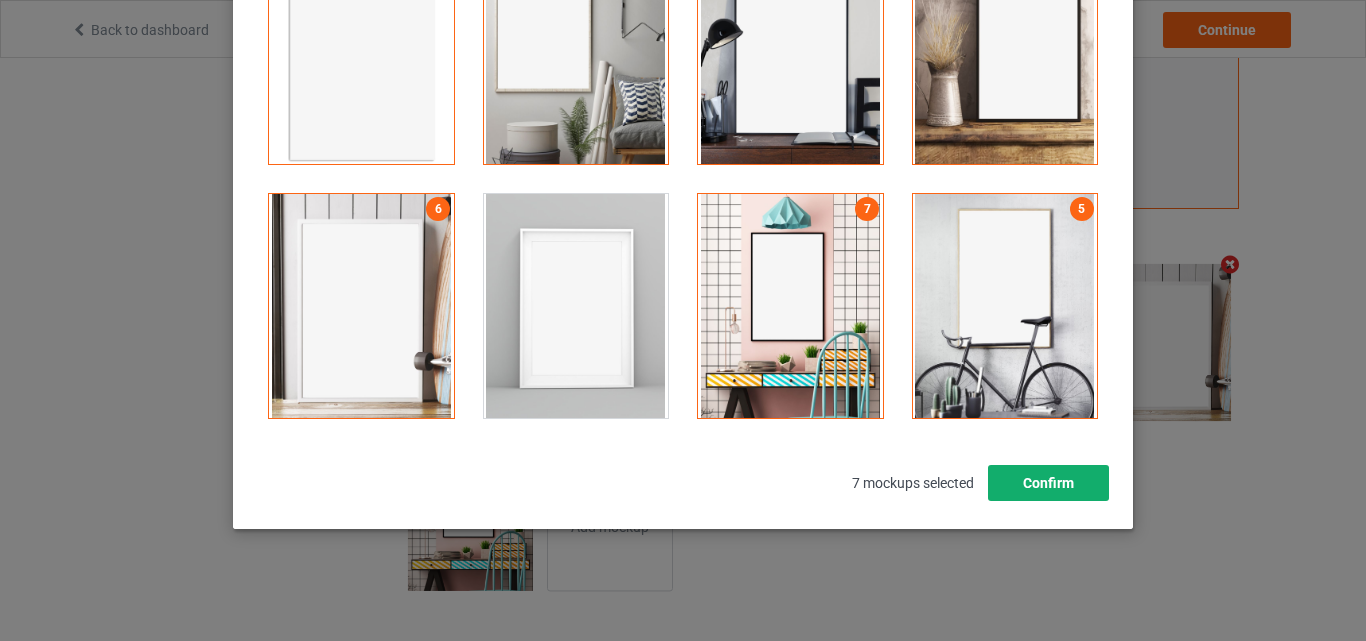click on "Confirm" at bounding box center (1048, 483) 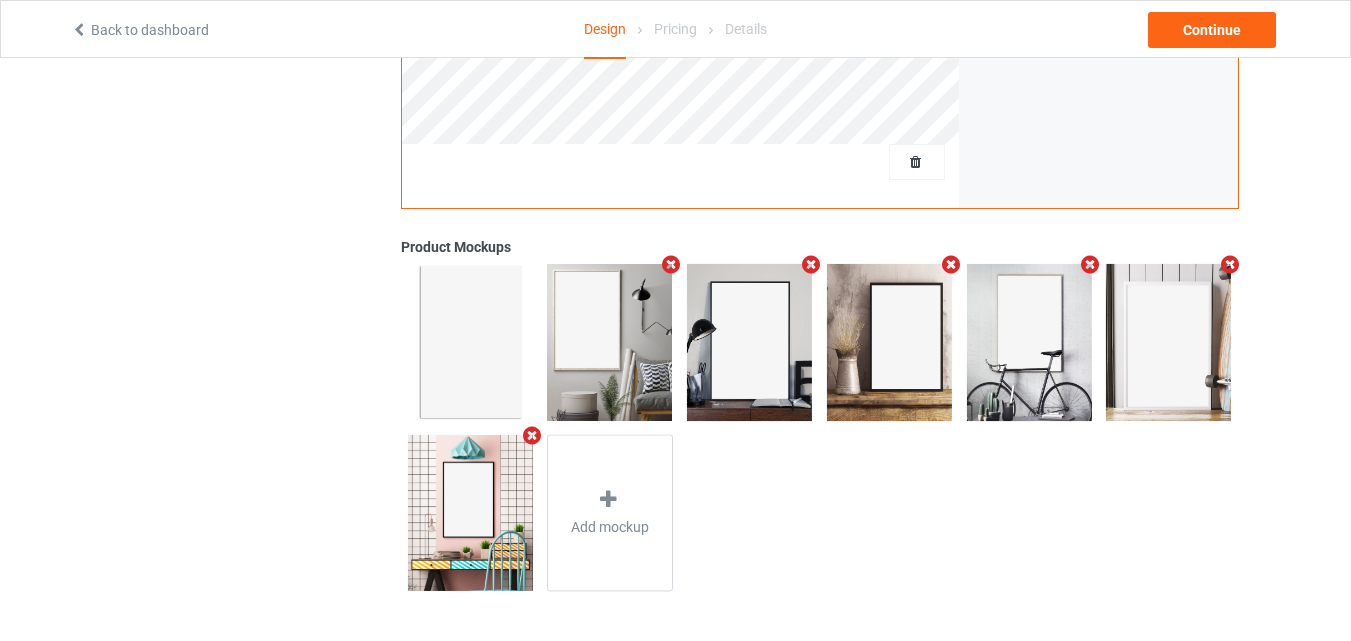 scroll, scrollTop: 0, scrollLeft: 0, axis: both 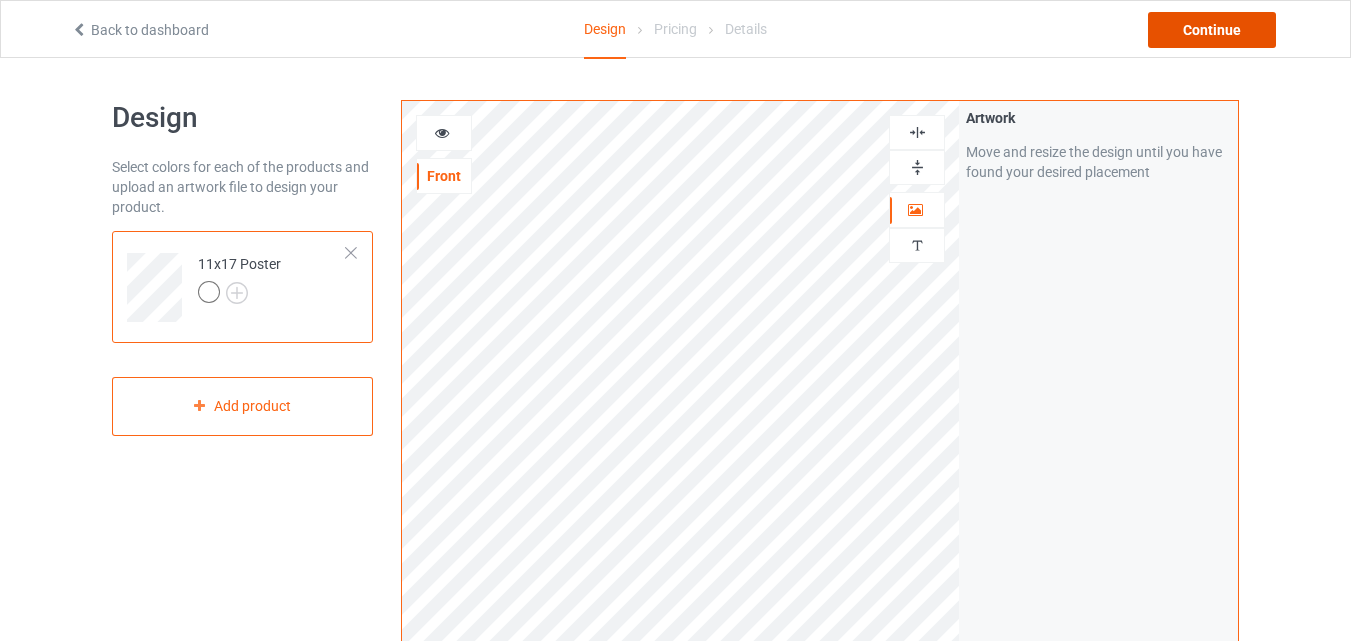 click on "Continue" at bounding box center (1212, 30) 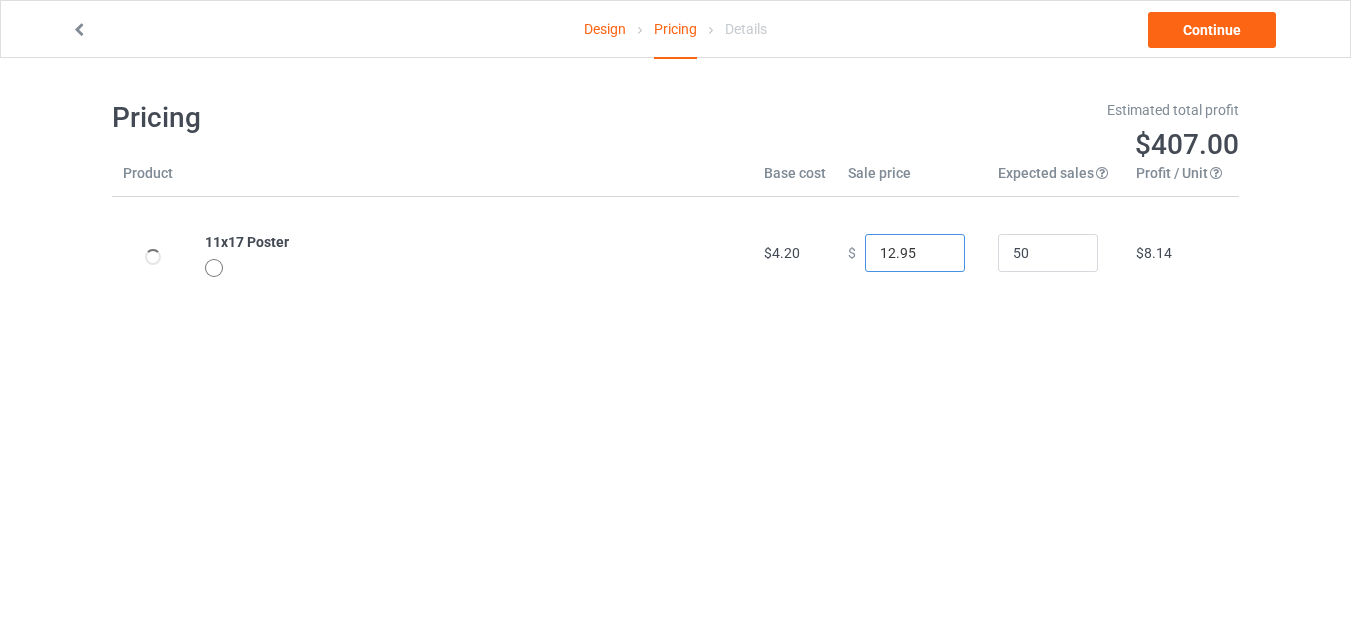 click on "12.95" at bounding box center [915, 253] 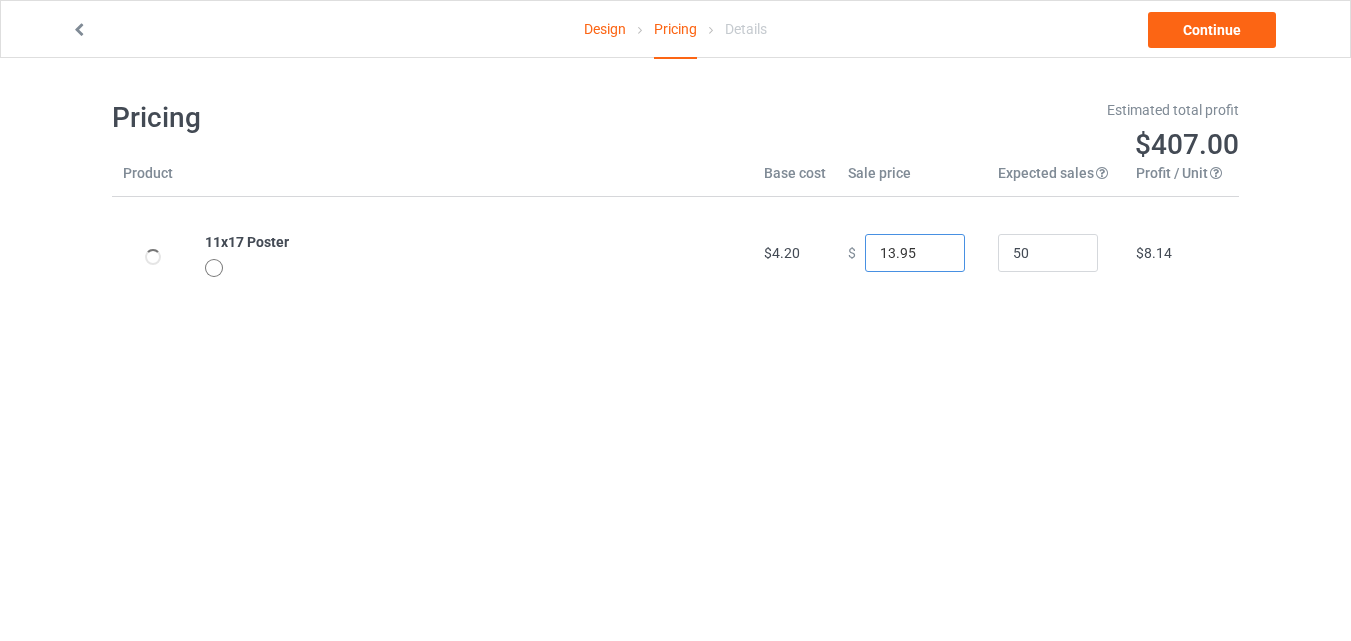 type on "13.95" 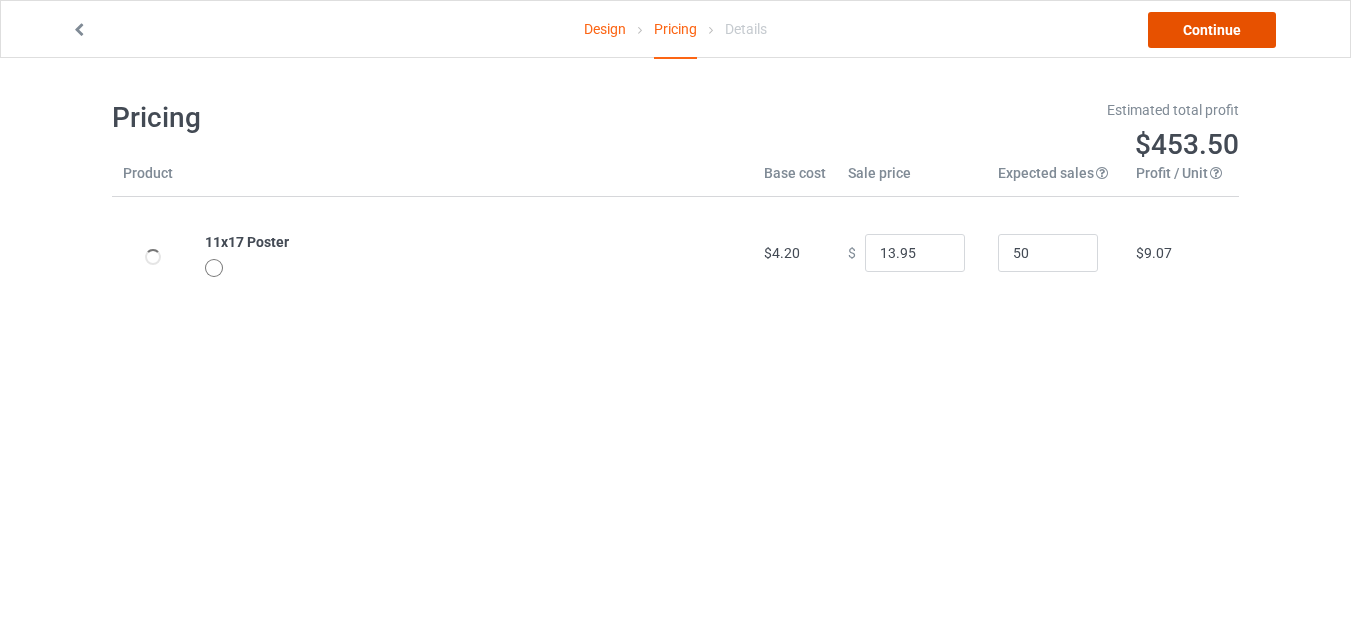click on "Continue" at bounding box center [1212, 30] 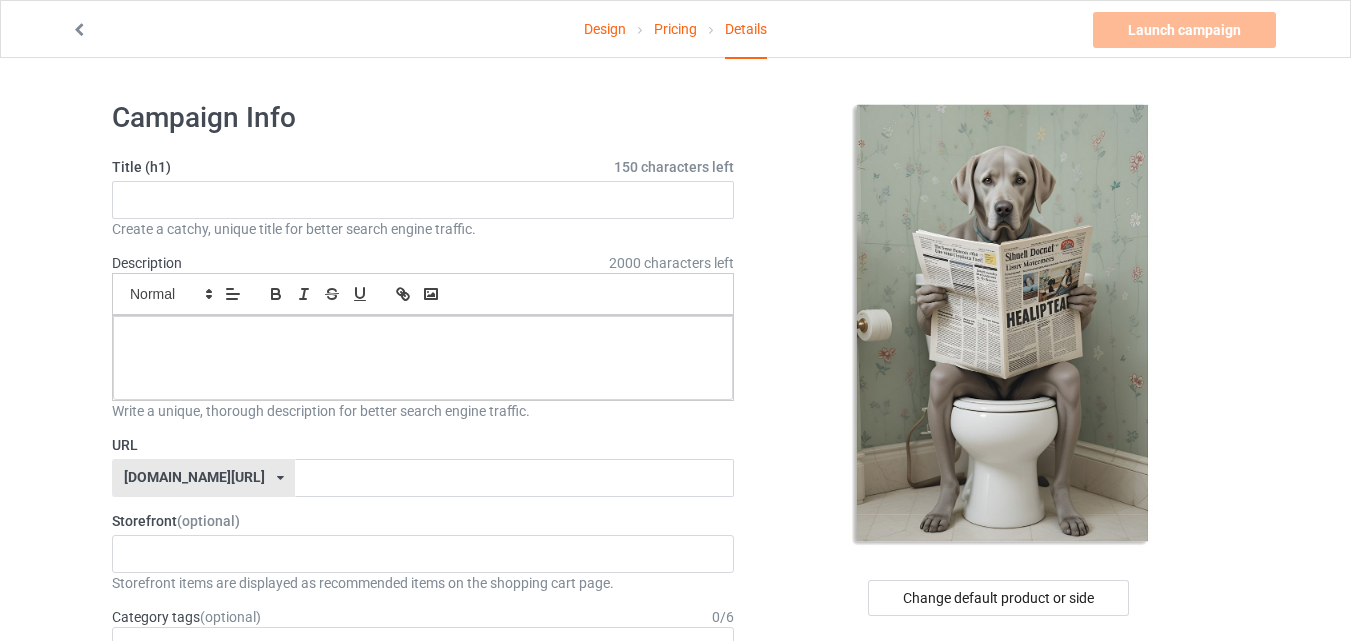 click on "Create a catchy, unique title for better search engine traffic." 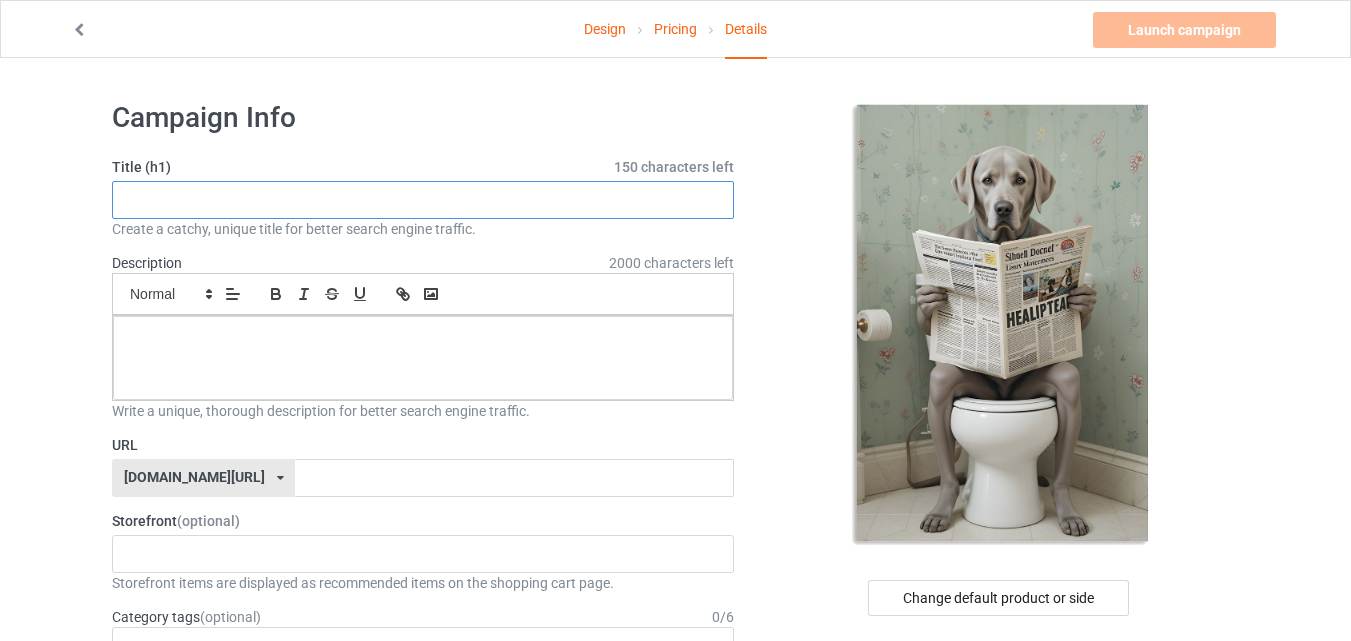 click at bounding box center [423, 200] 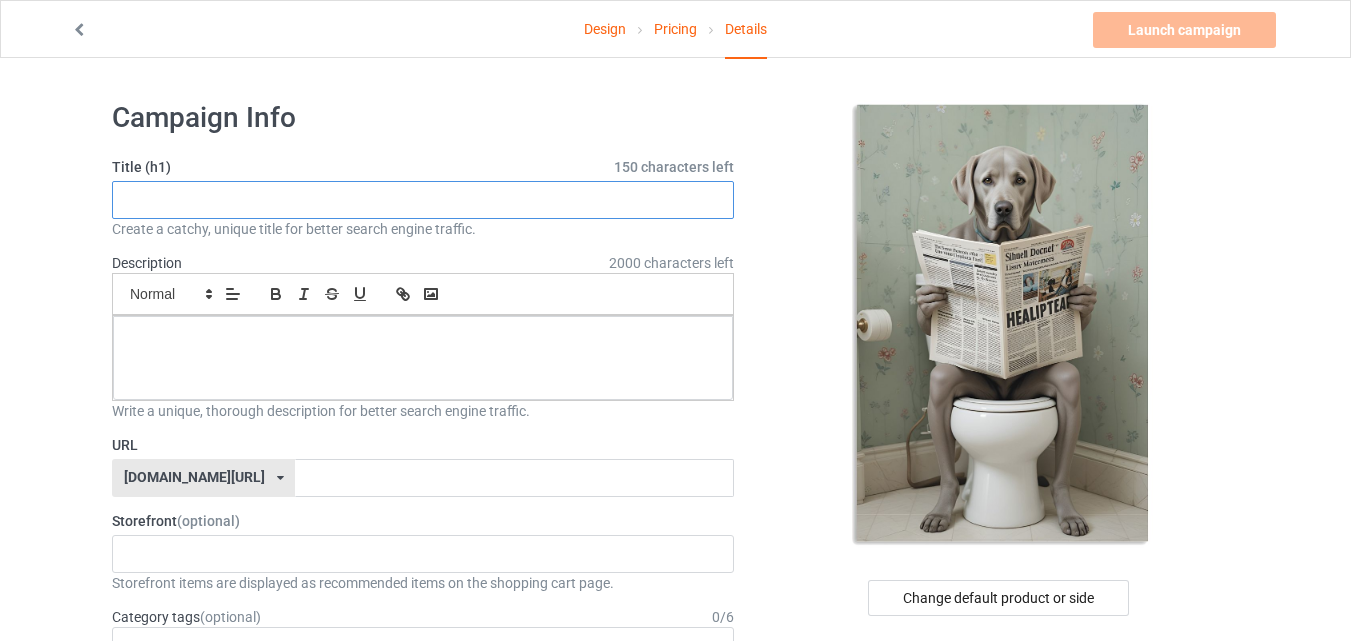 paste on "Funny German Shorthaired Pointer Dog Welcome To The Bathroom, Shorthaired Pointer Poster" 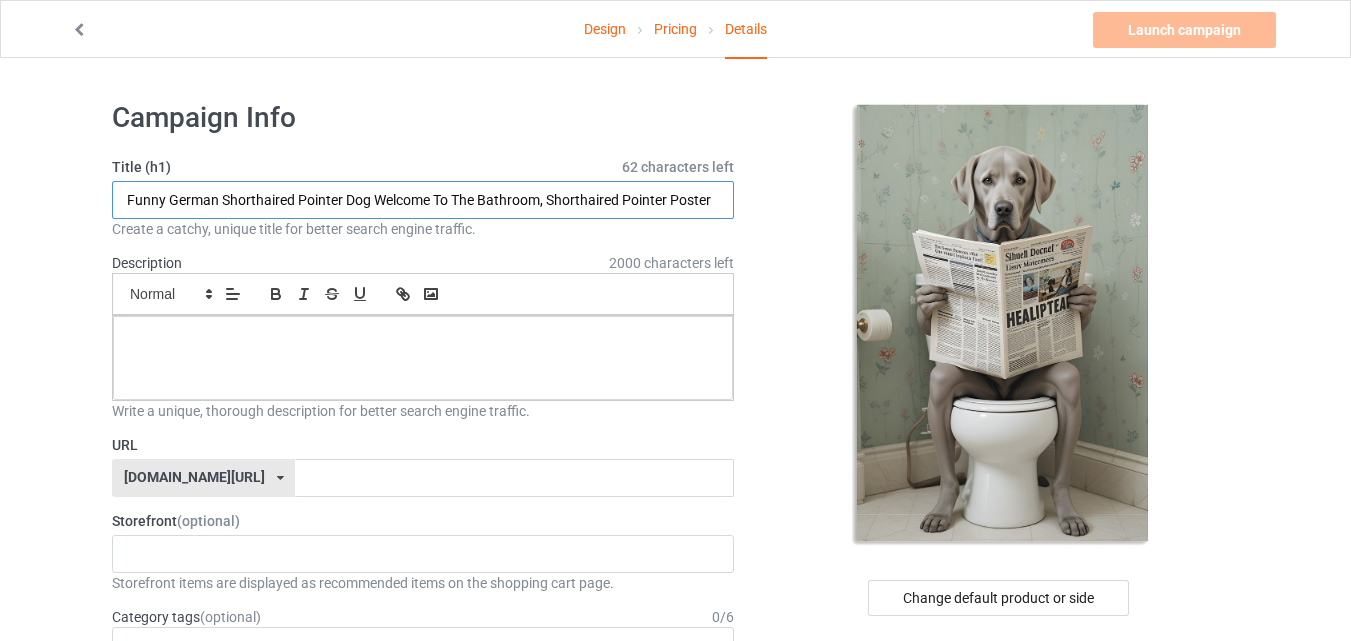type on "Funny German Shorthaired Pointer Dog Welcome To The Bathroom, Shorthaired Pointer Poster" 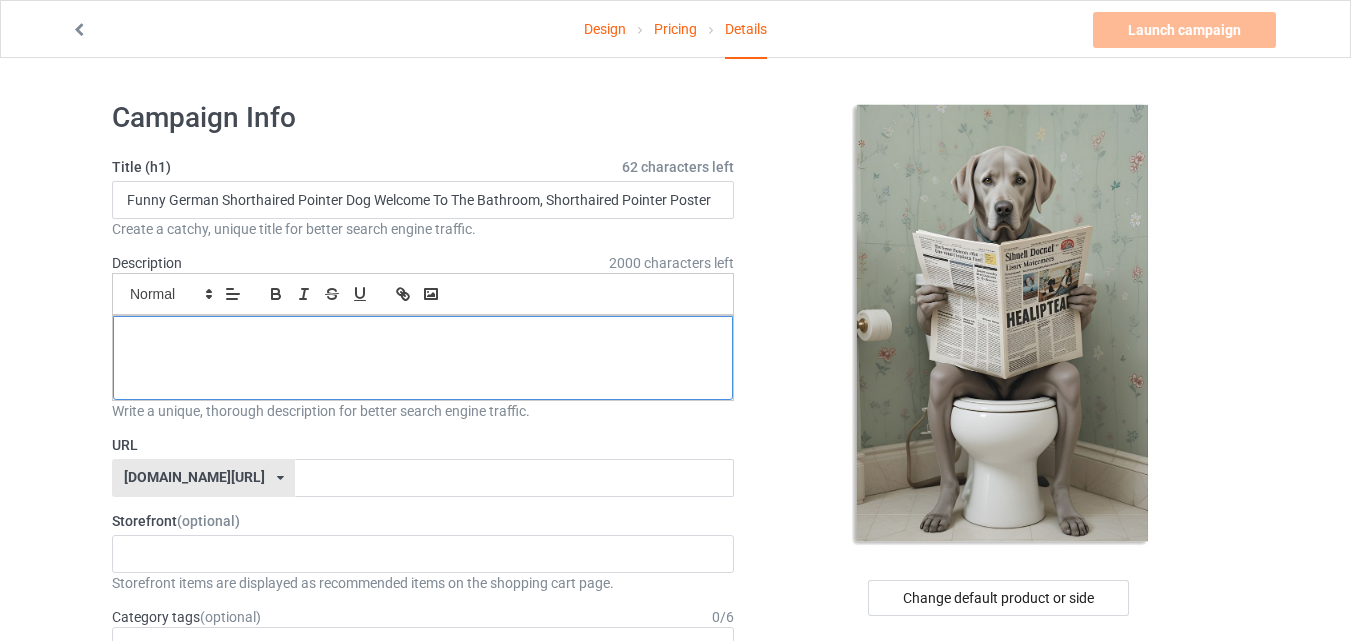 click at bounding box center (423, 358) 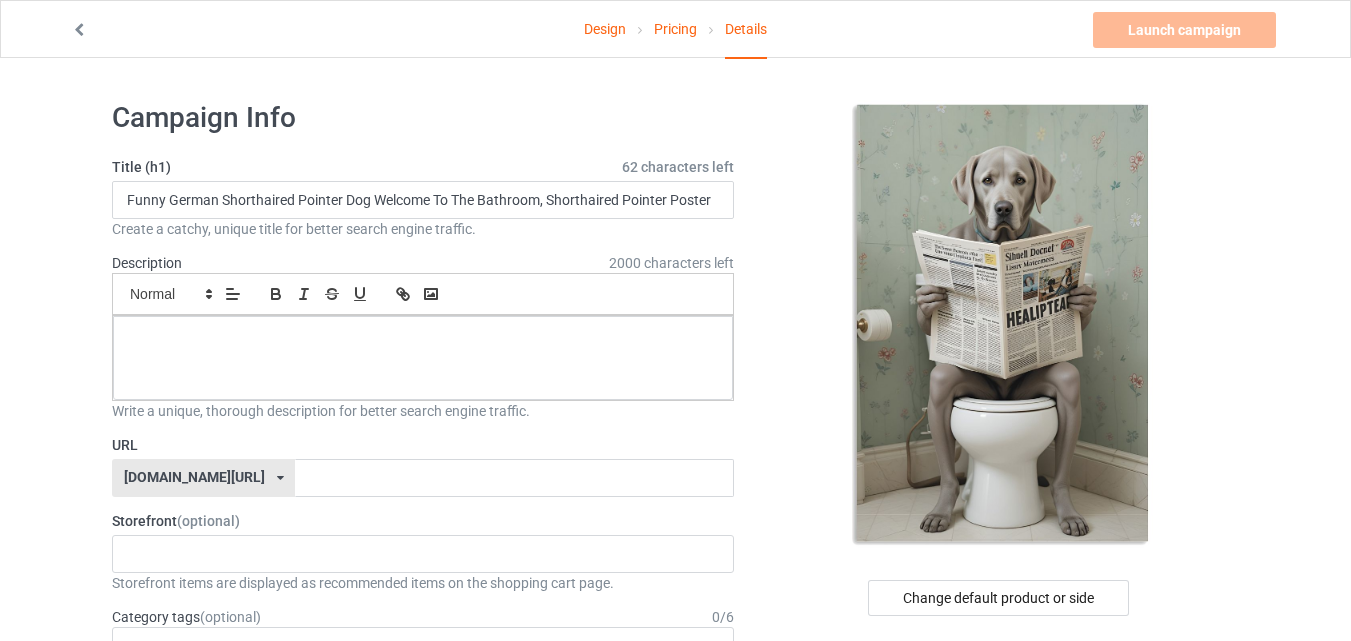 paste 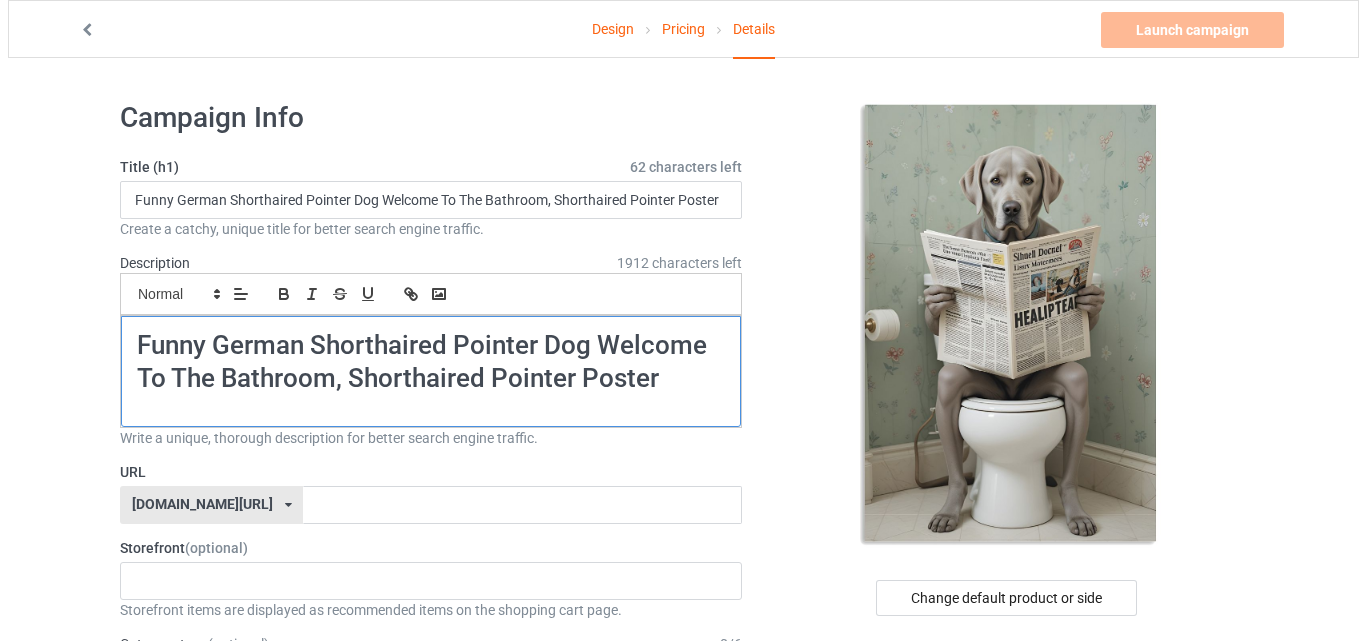 scroll, scrollTop: 0, scrollLeft: 0, axis: both 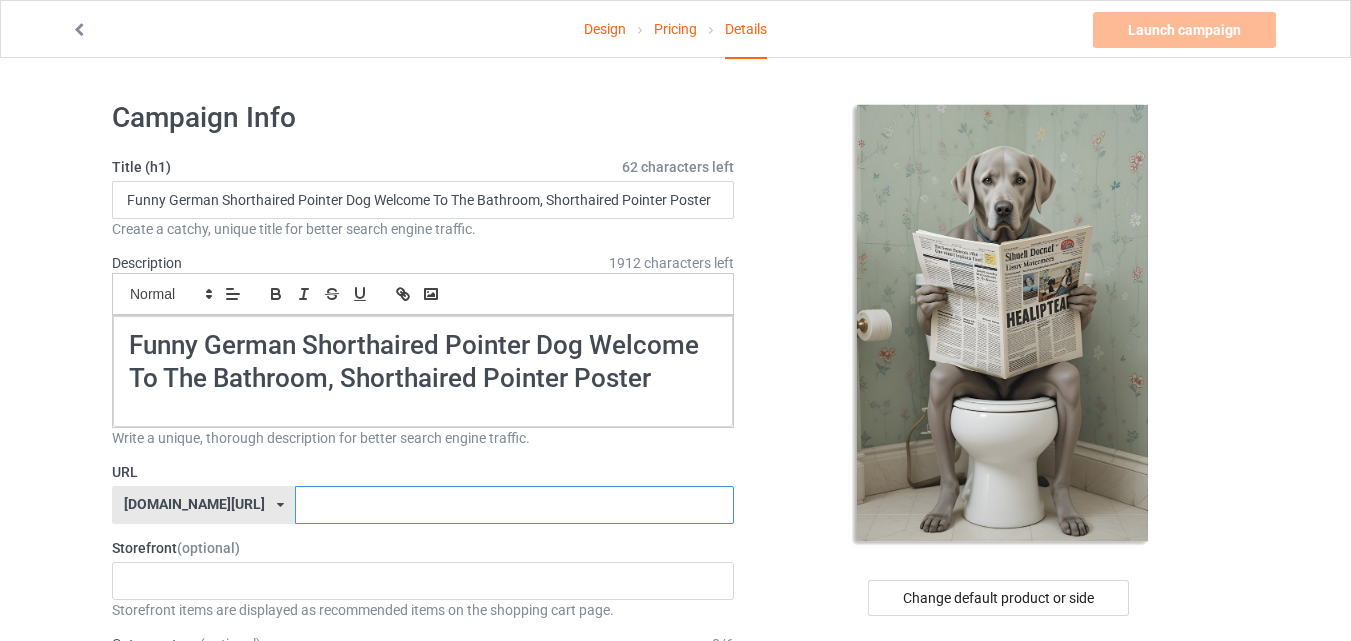 click at bounding box center (514, 505) 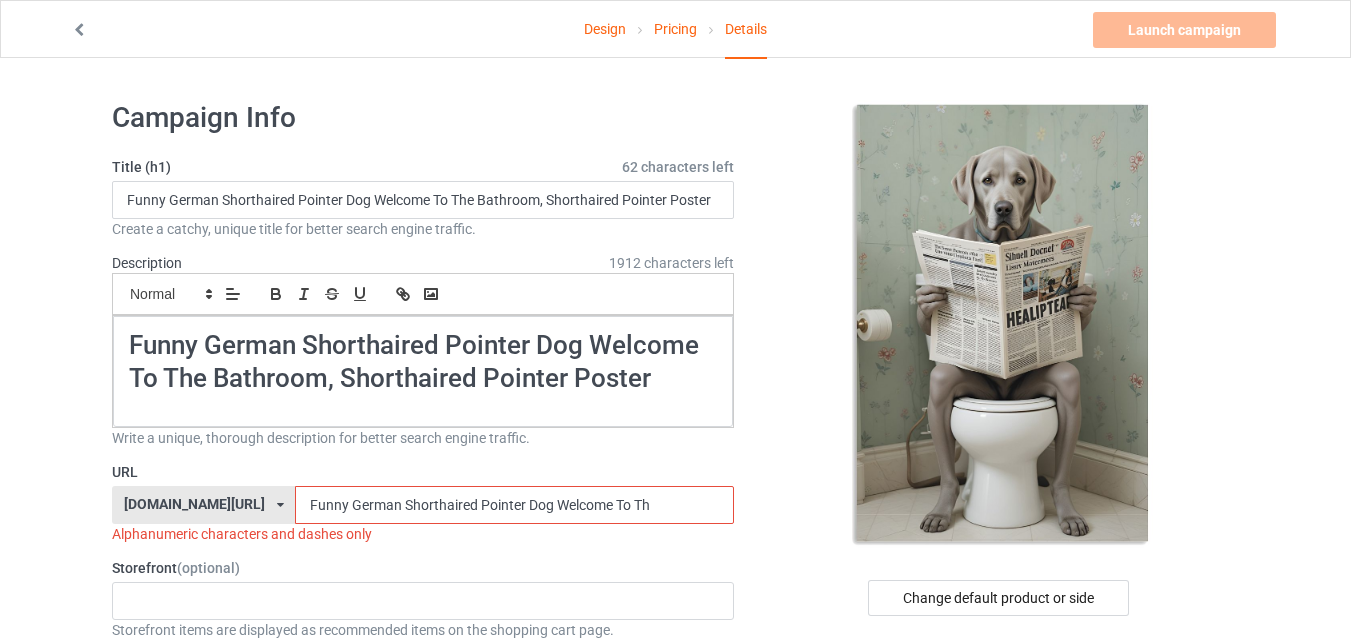 drag, startPoint x: 620, startPoint y: 506, endPoint x: 561, endPoint y: 507, distance: 59.008472 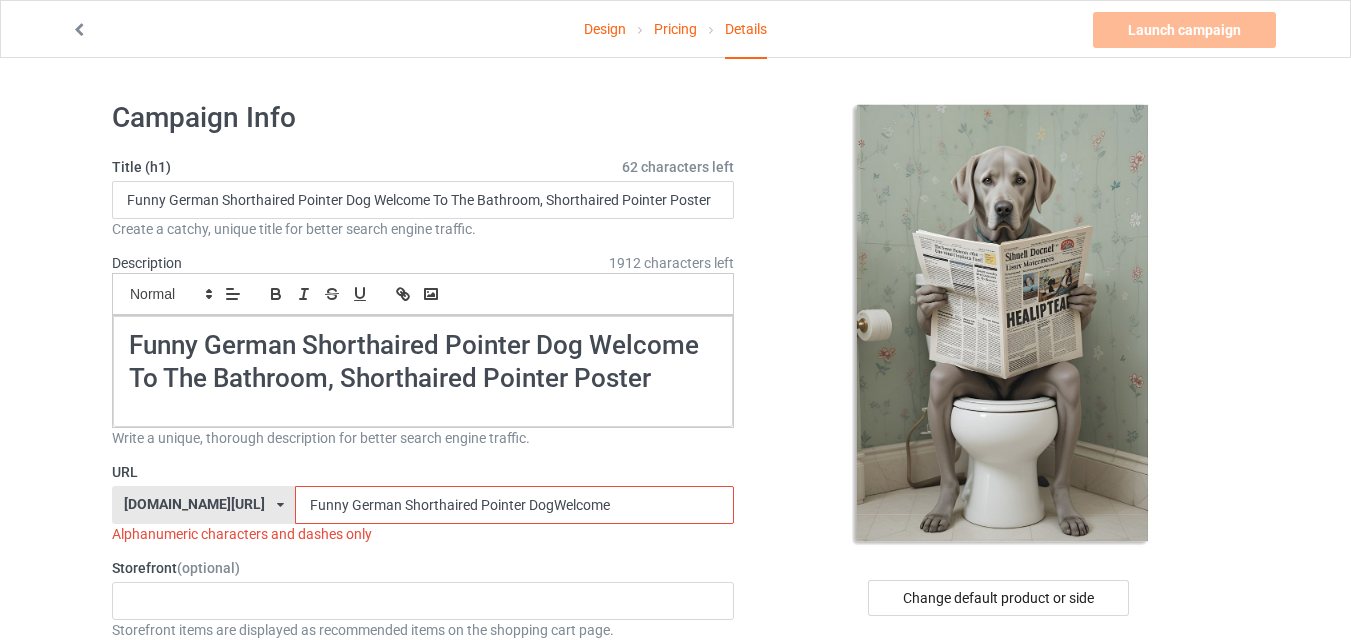 click on "Funny German Shorthaired Pointer DogWelcome" at bounding box center (514, 505) 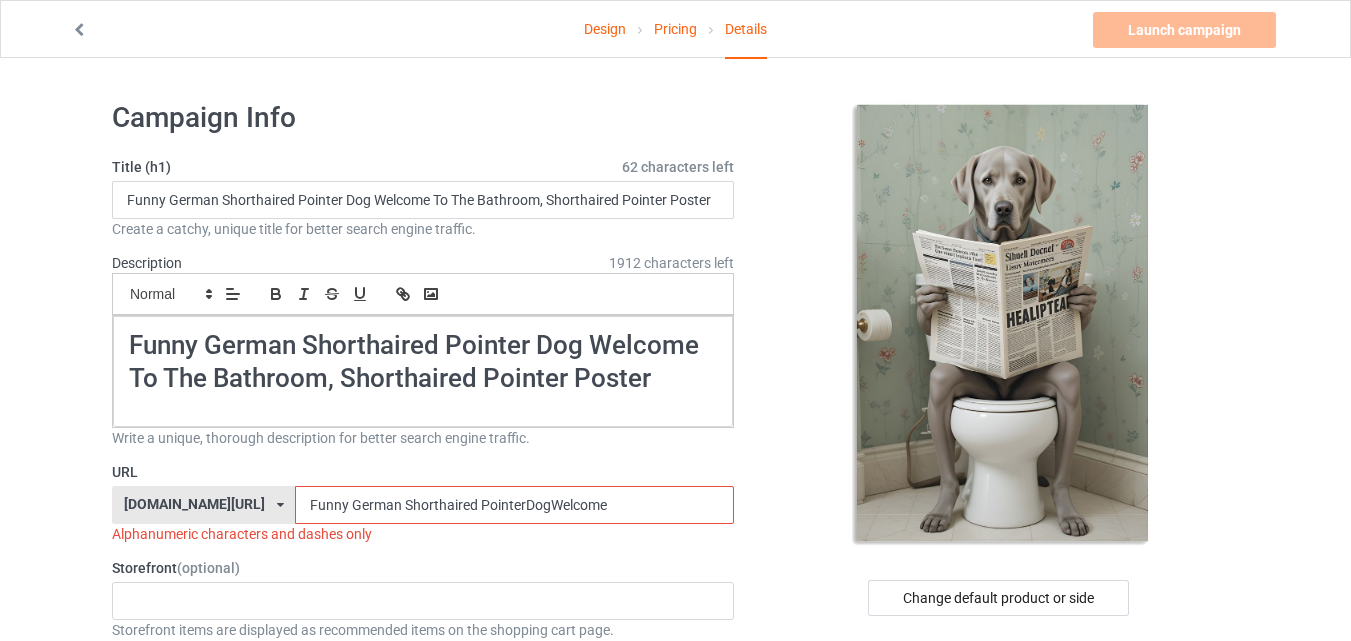 click on "Funny German Shorthaired PointerDogWelcome" at bounding box center (514, 505) 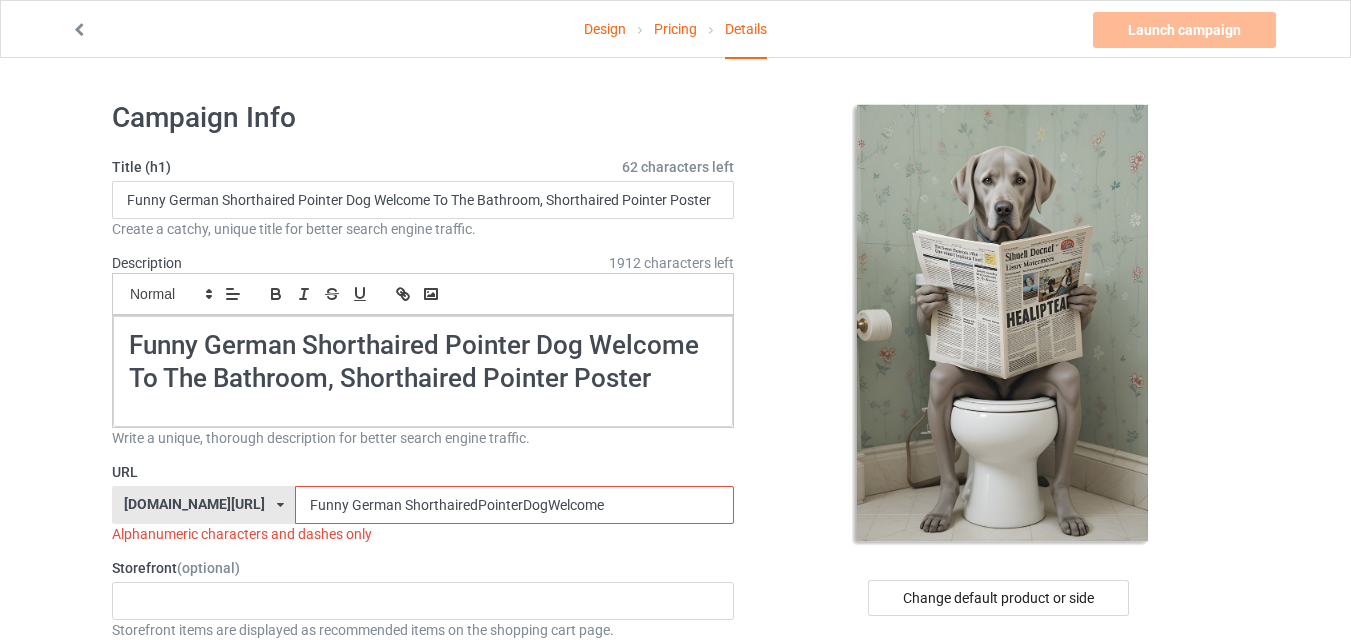 click on "Funny German ShorthairedPointerDogWelcome" at bounding box center (514, 505) 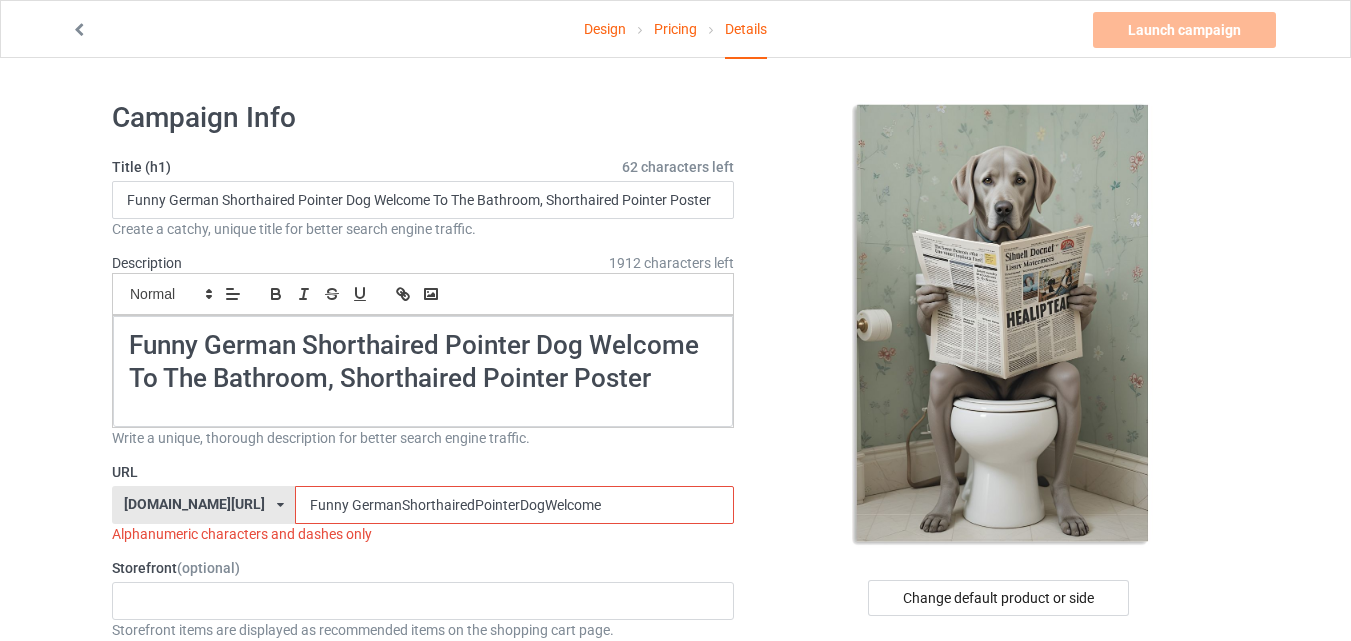 click on "Funny GermanShorthairedPointerDogWelcome" at bounding box center [514, 505] 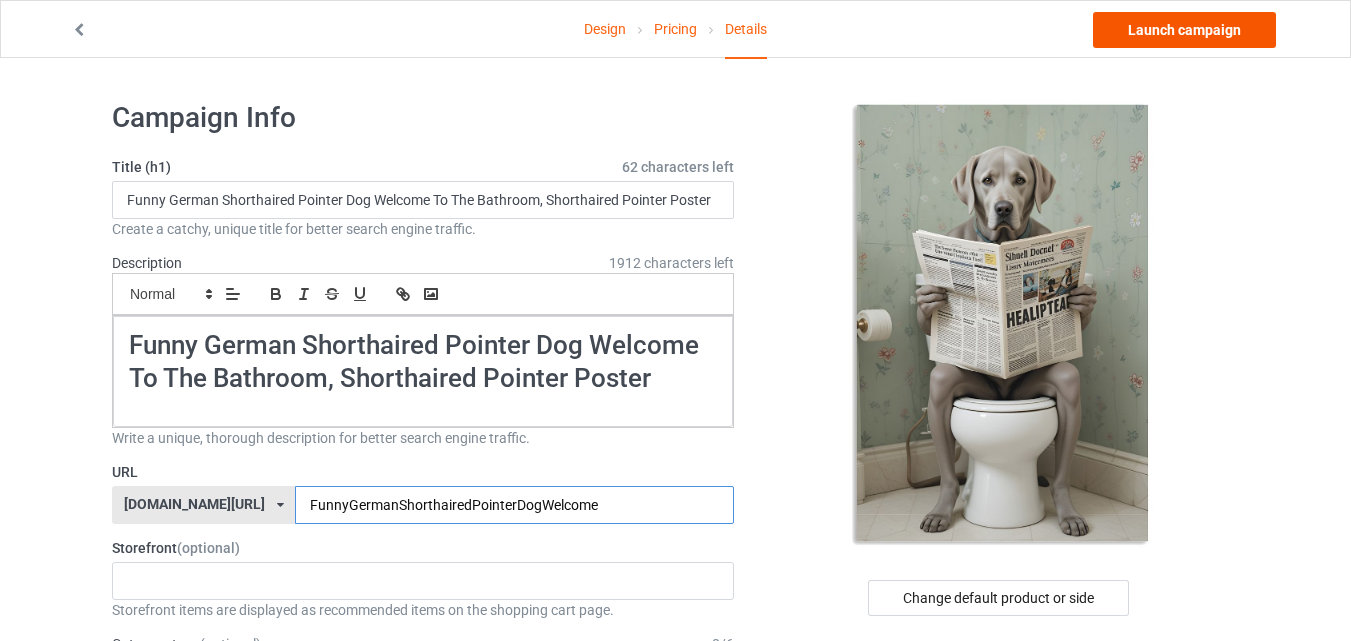 type on "FunnyGermanShorthairedPointerDogWelcome" 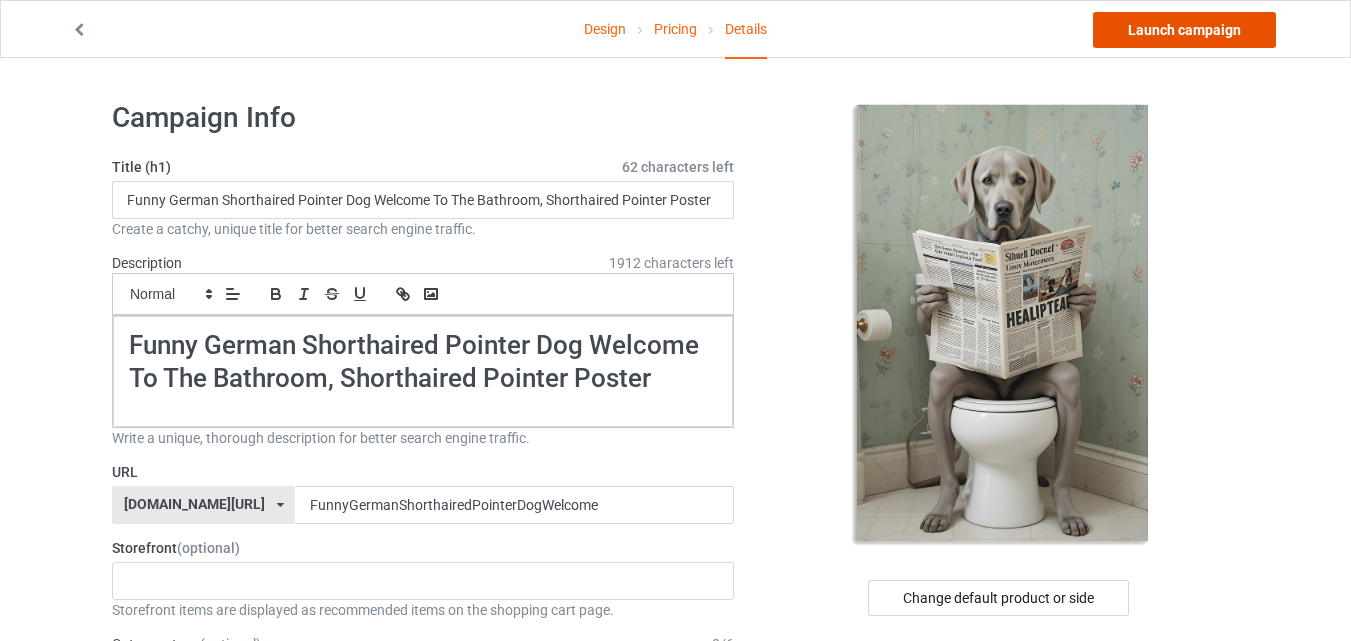 click on "Launch campaign" at bounding box center (1184, 30) 